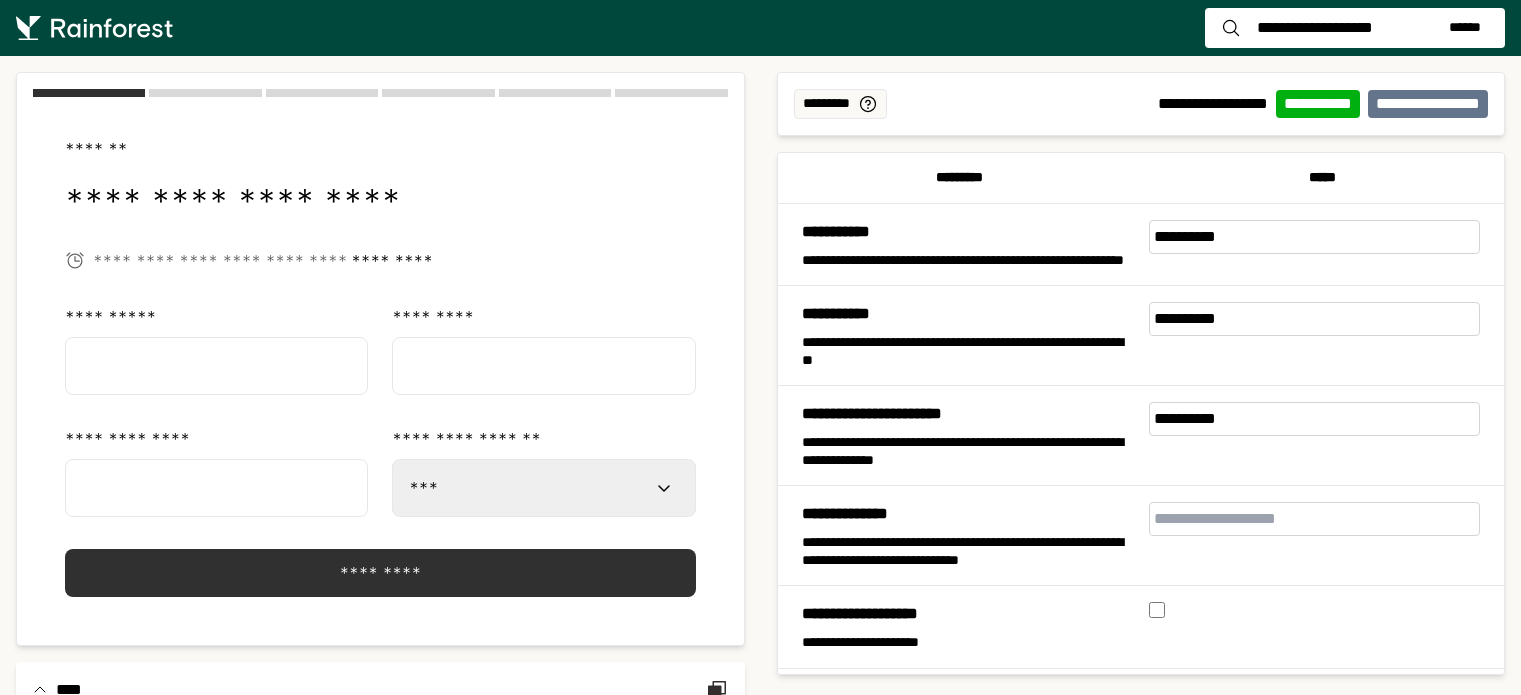 select on "***" 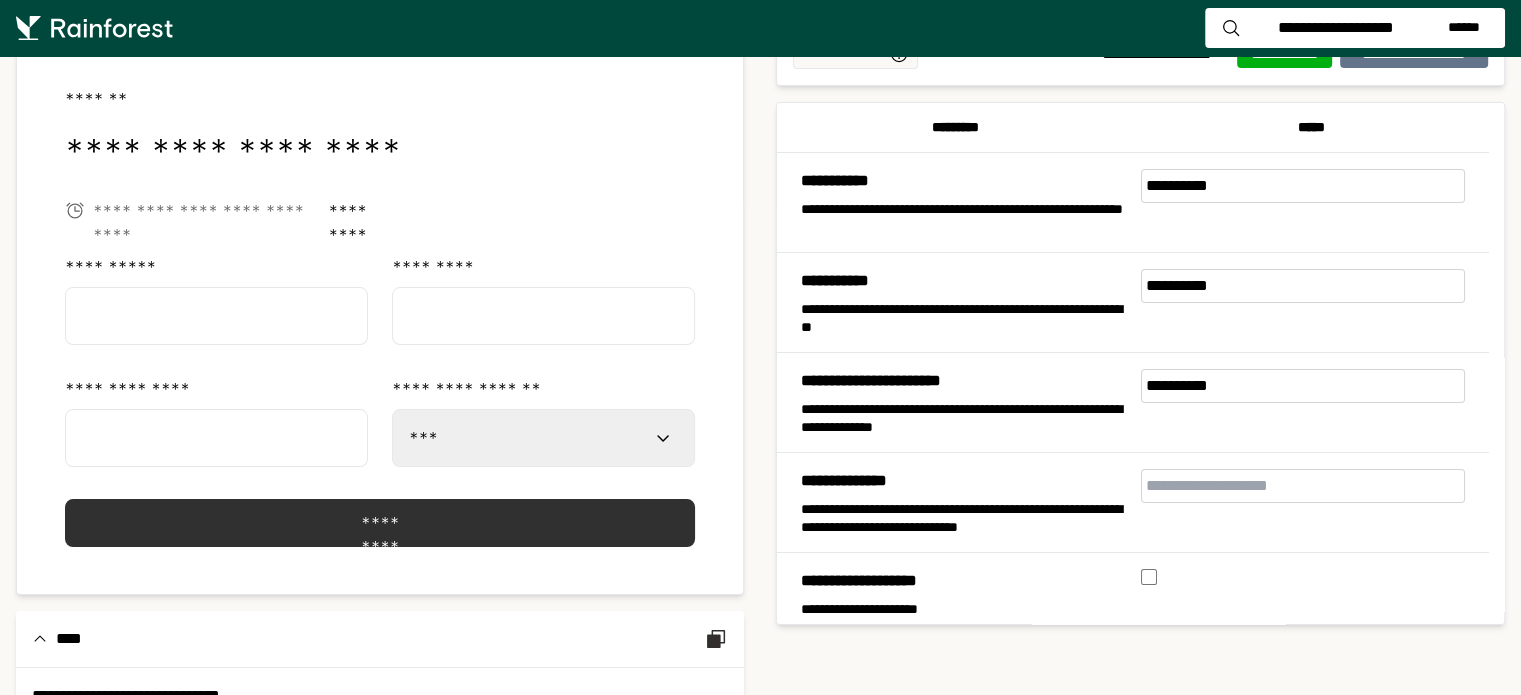 scroll, scrollTop: 100, scrollLeft: 0, axis: vertical 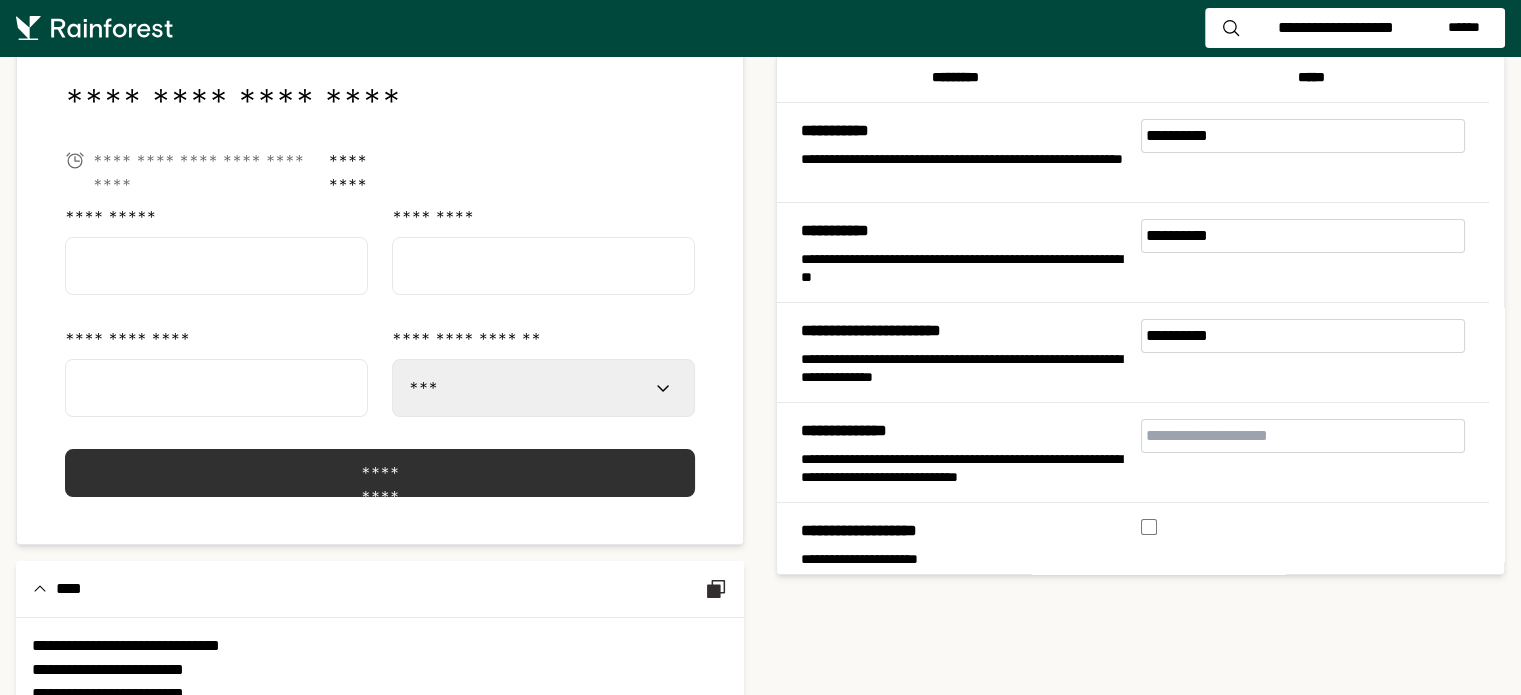 click on "**********" at bounding box center [543, 388] 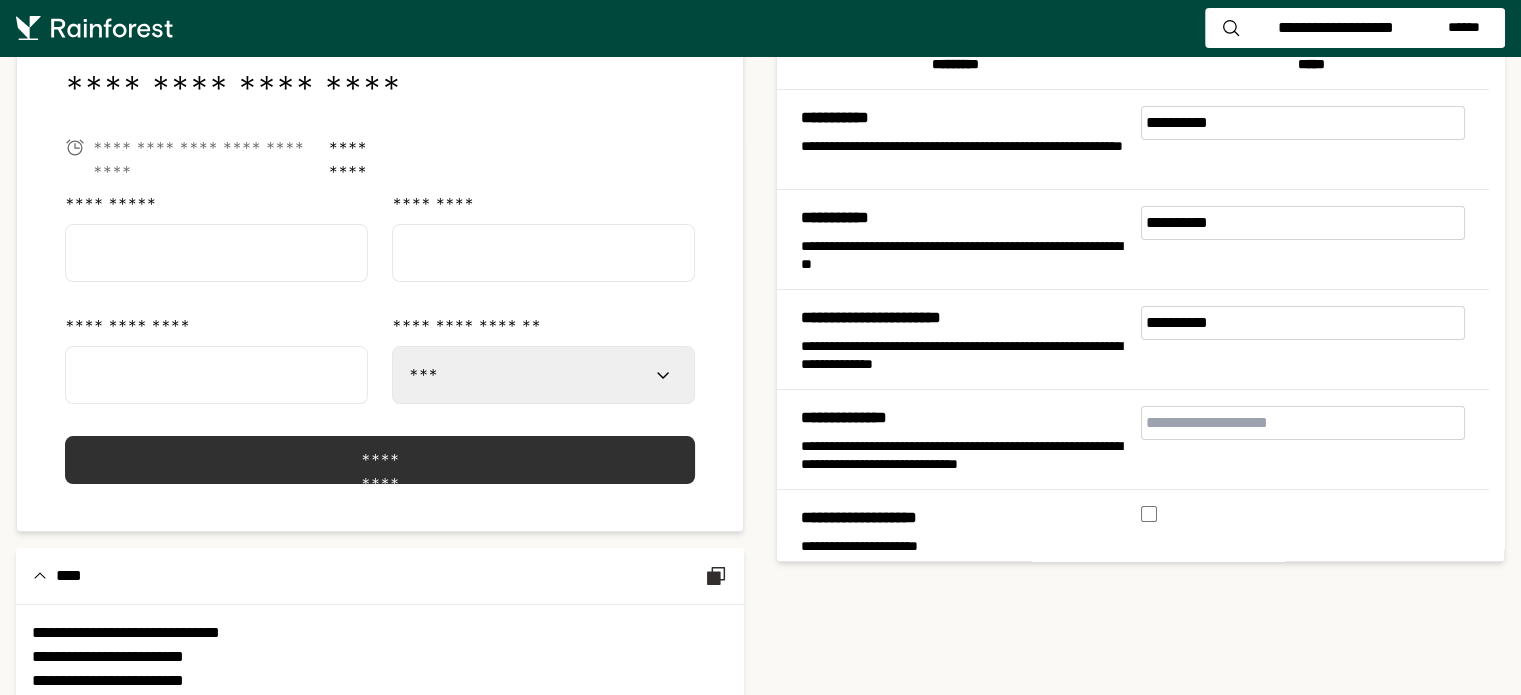 scroll, scrollTop: 0, scrollLeft: 0, axis: both 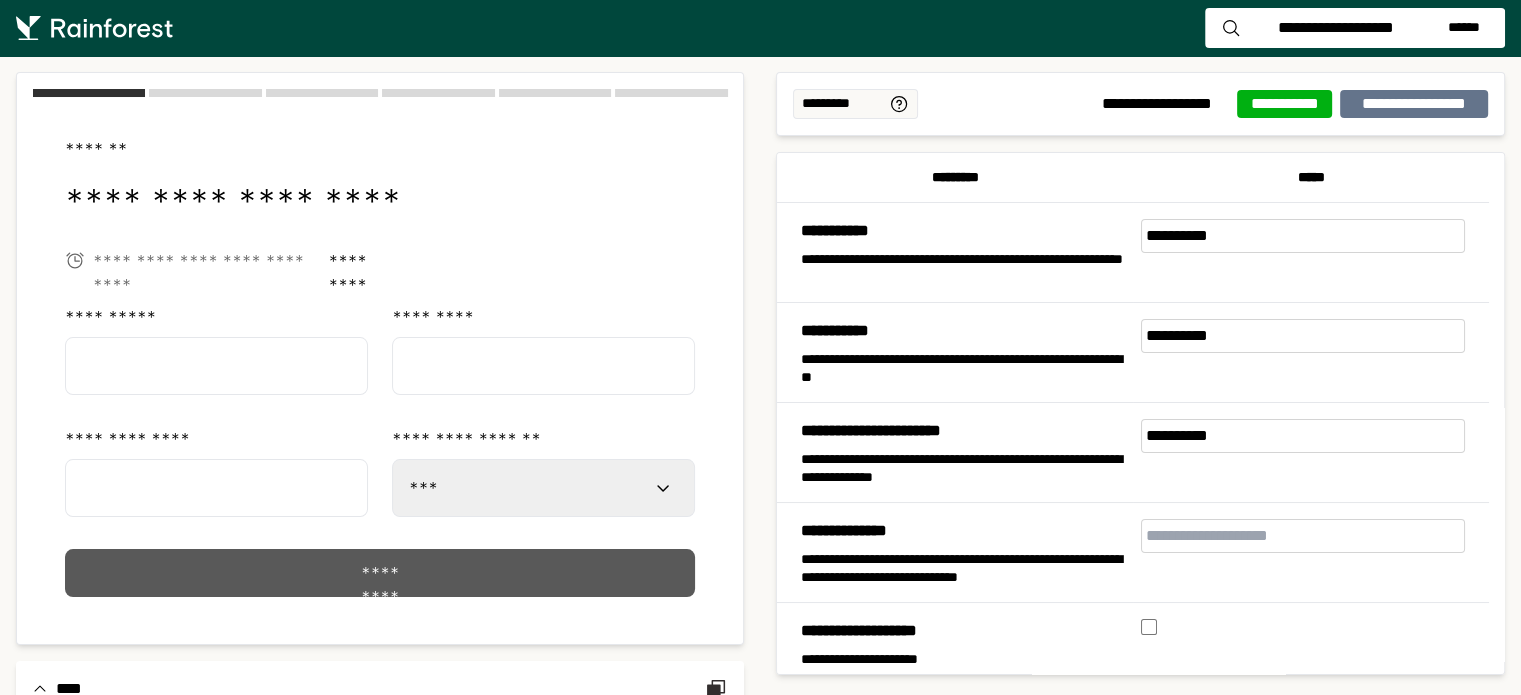 click on "*********" at bounding box center [379, 573] 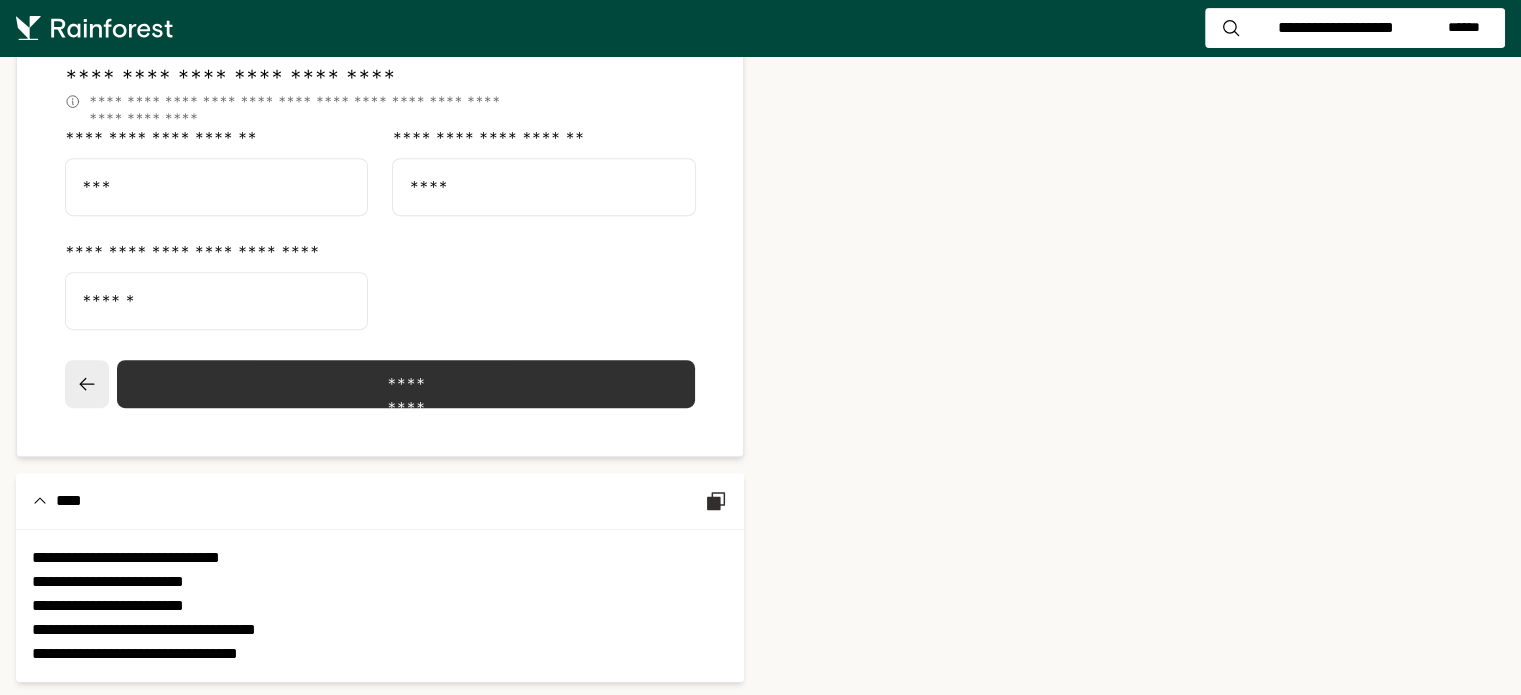 scroll, scrollTop: 820, scrollLeft: 0, axis: vertical 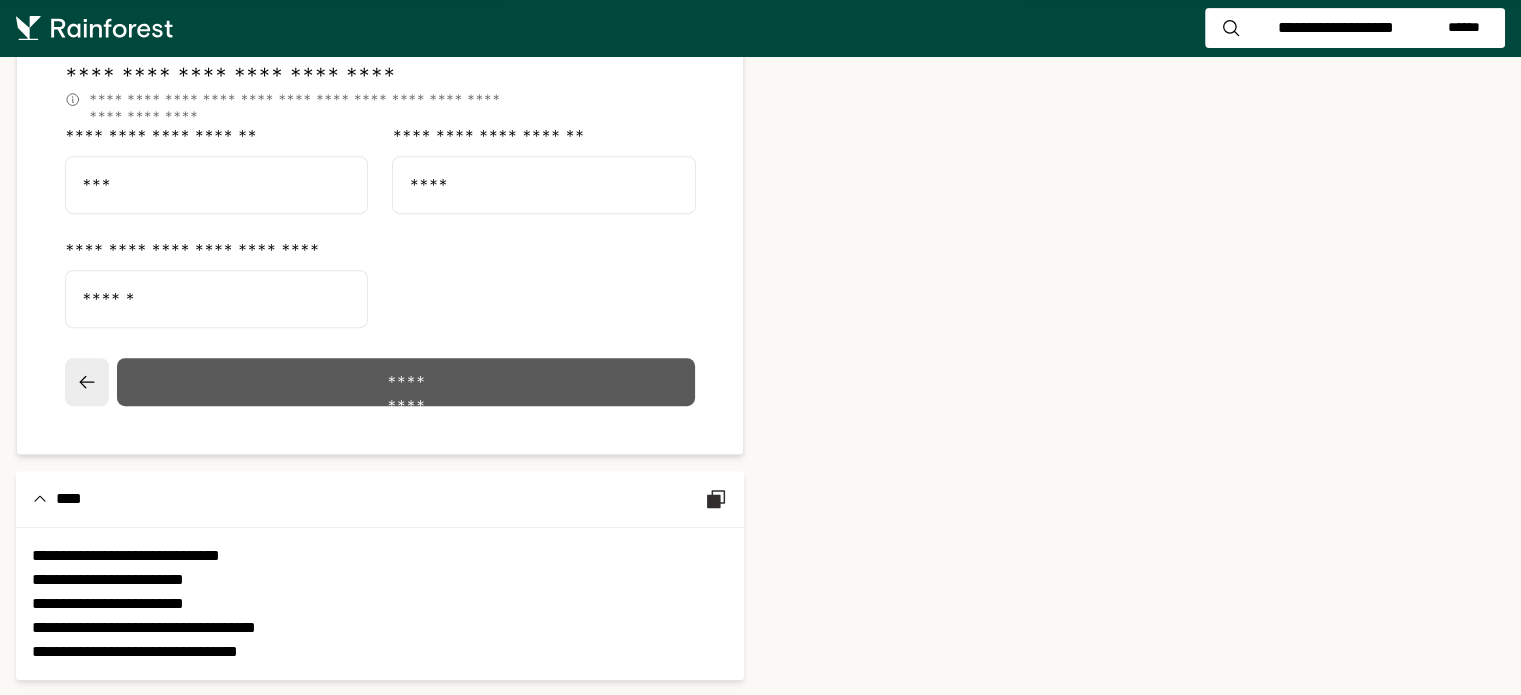 click on "*********" at bounding box center [405, 382] 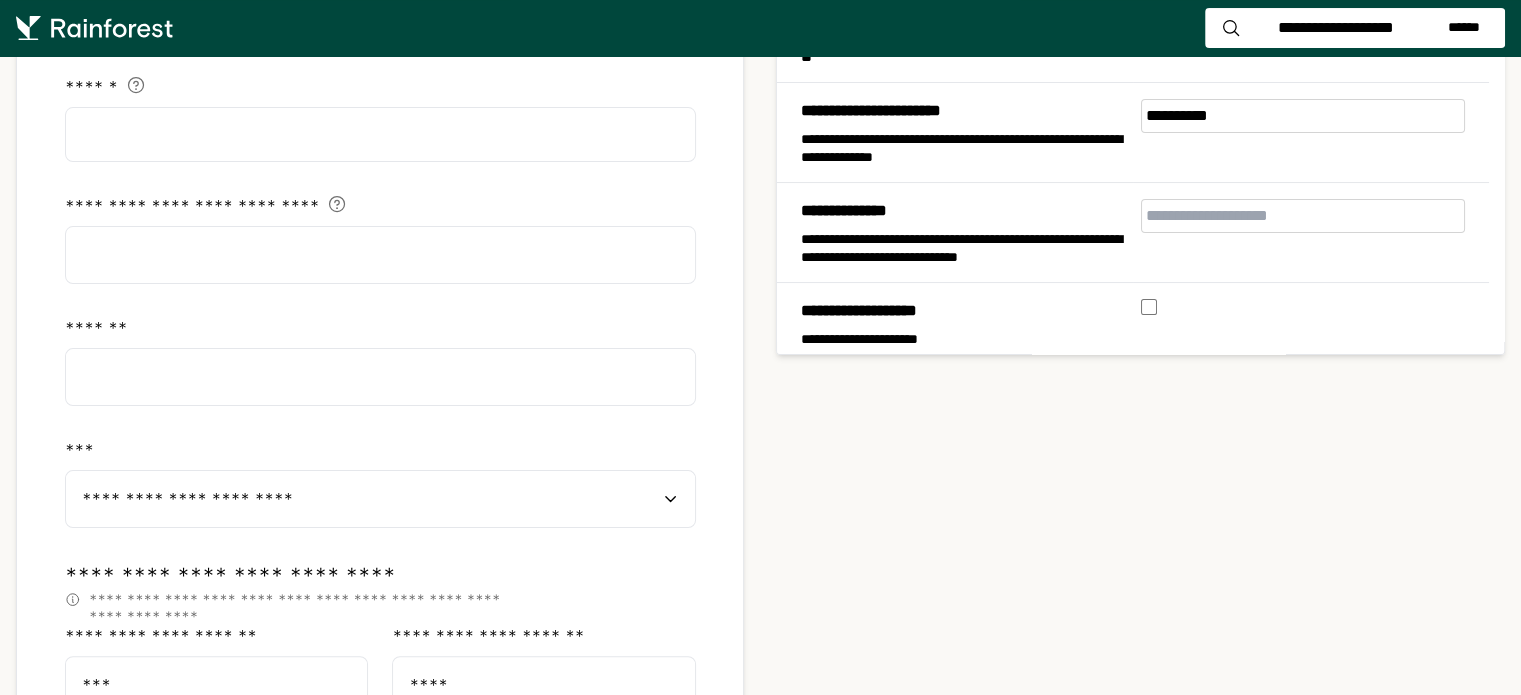 select on "**" 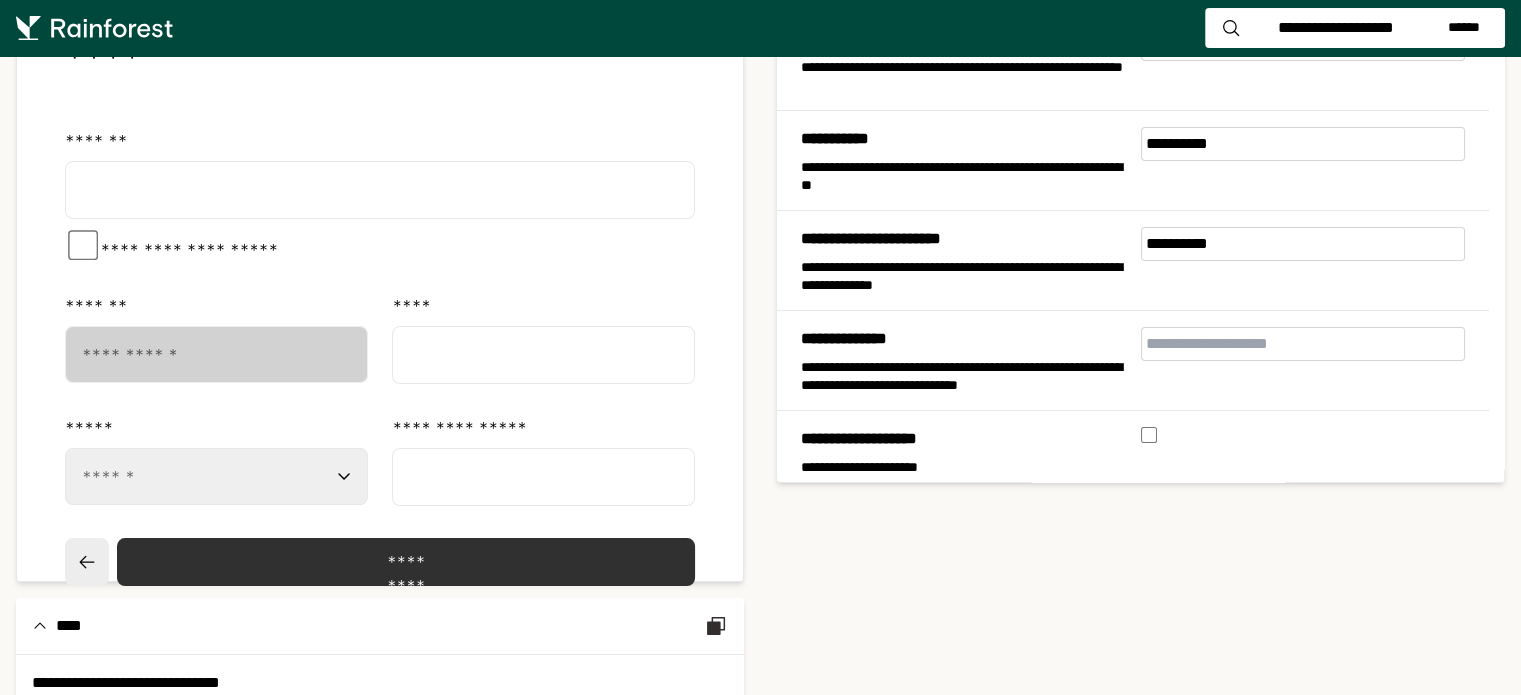 scroll, scrollTop: 200, scrollLeft: 0, axis: vertical 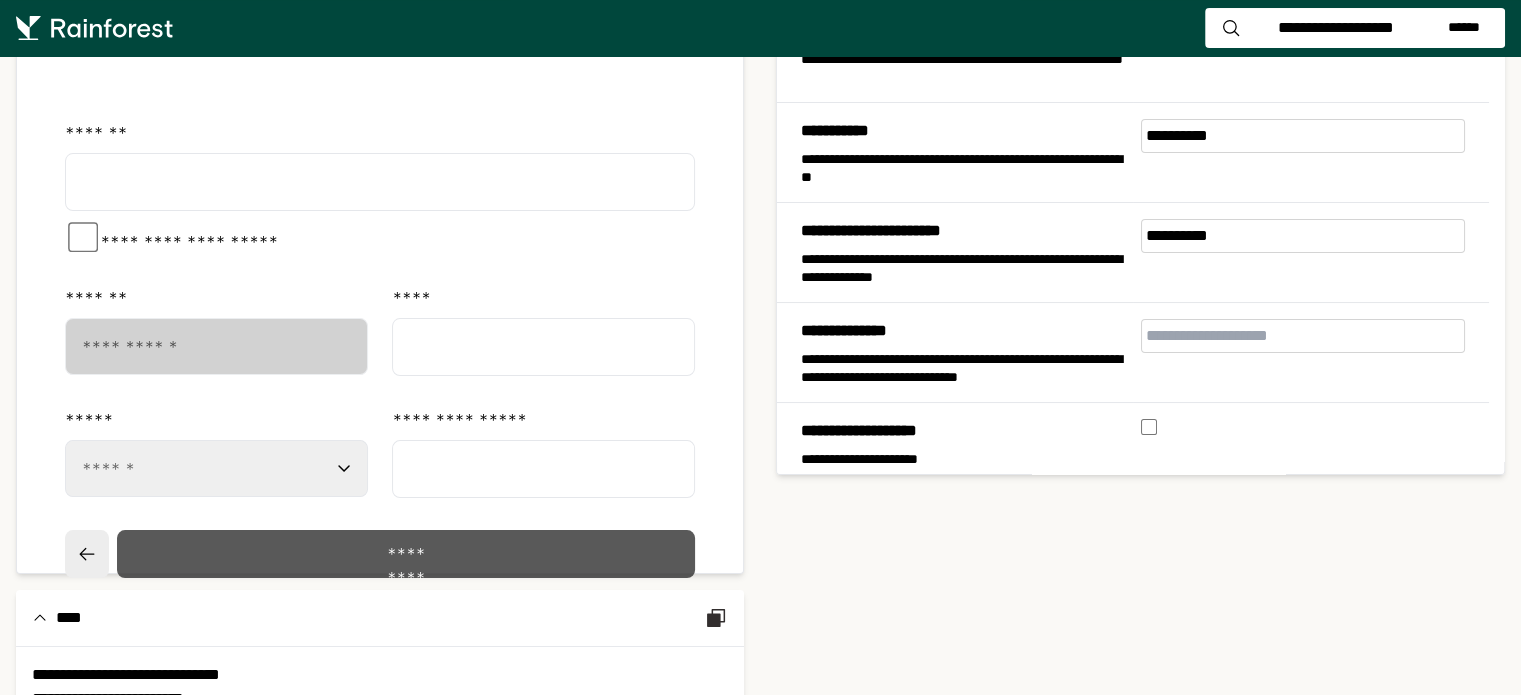 click on "*********" at bounding box center (405, 554) 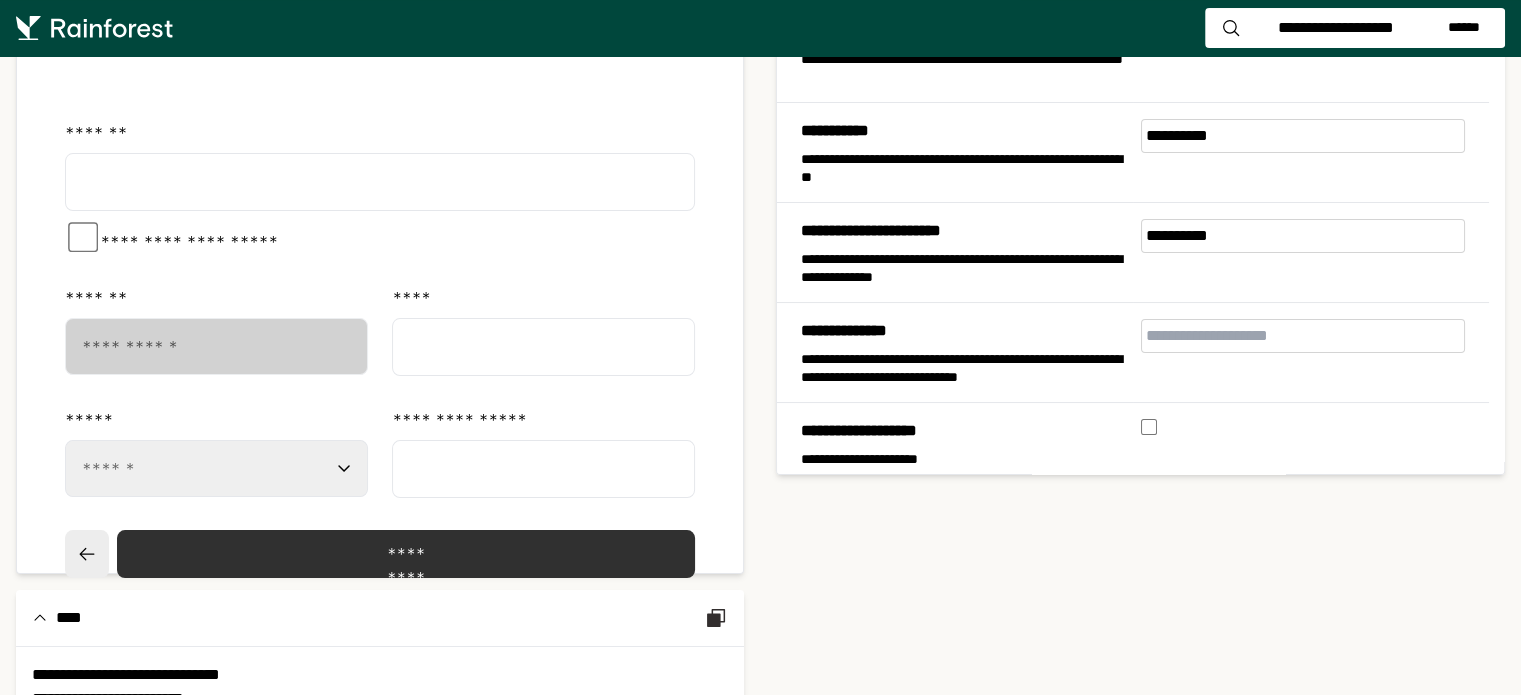 scroll, scrollTop: 744, scrollLeft: 0, axis: vertical 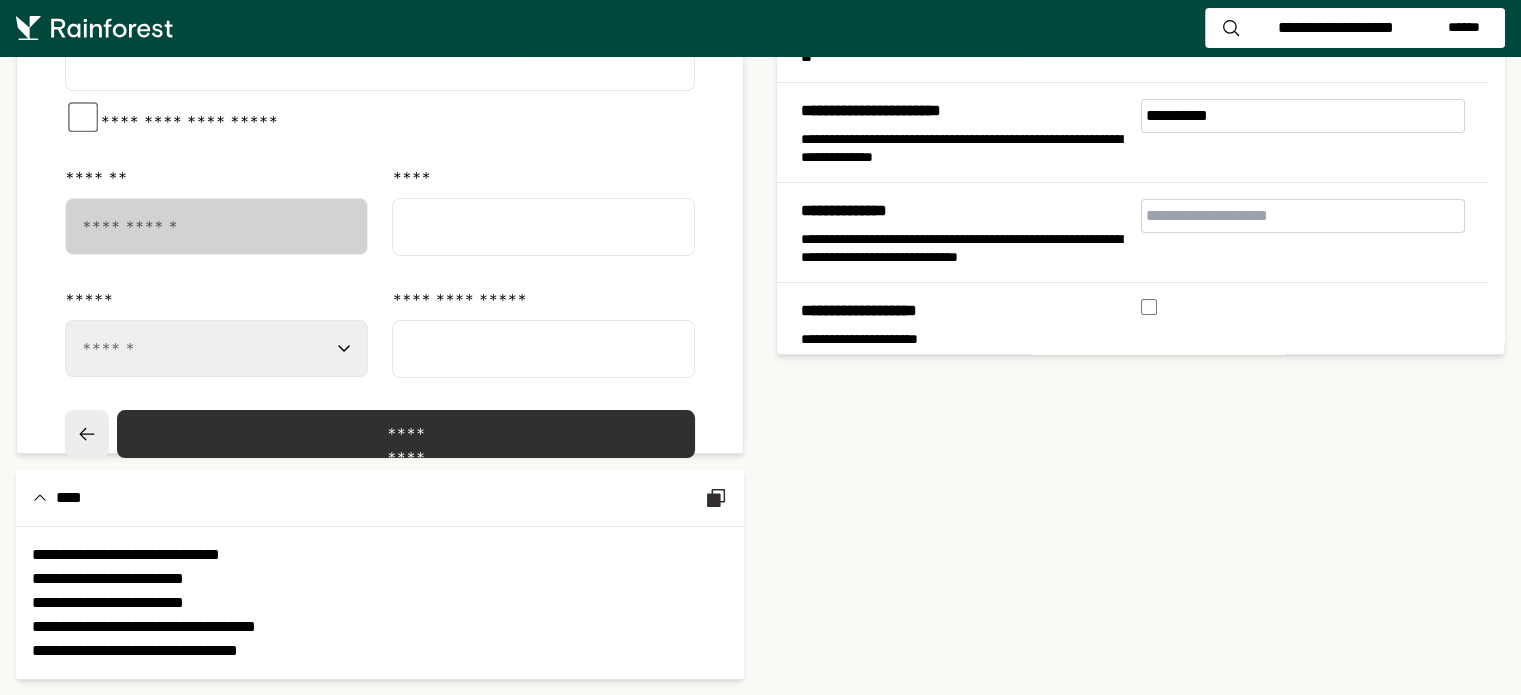 select on "**" 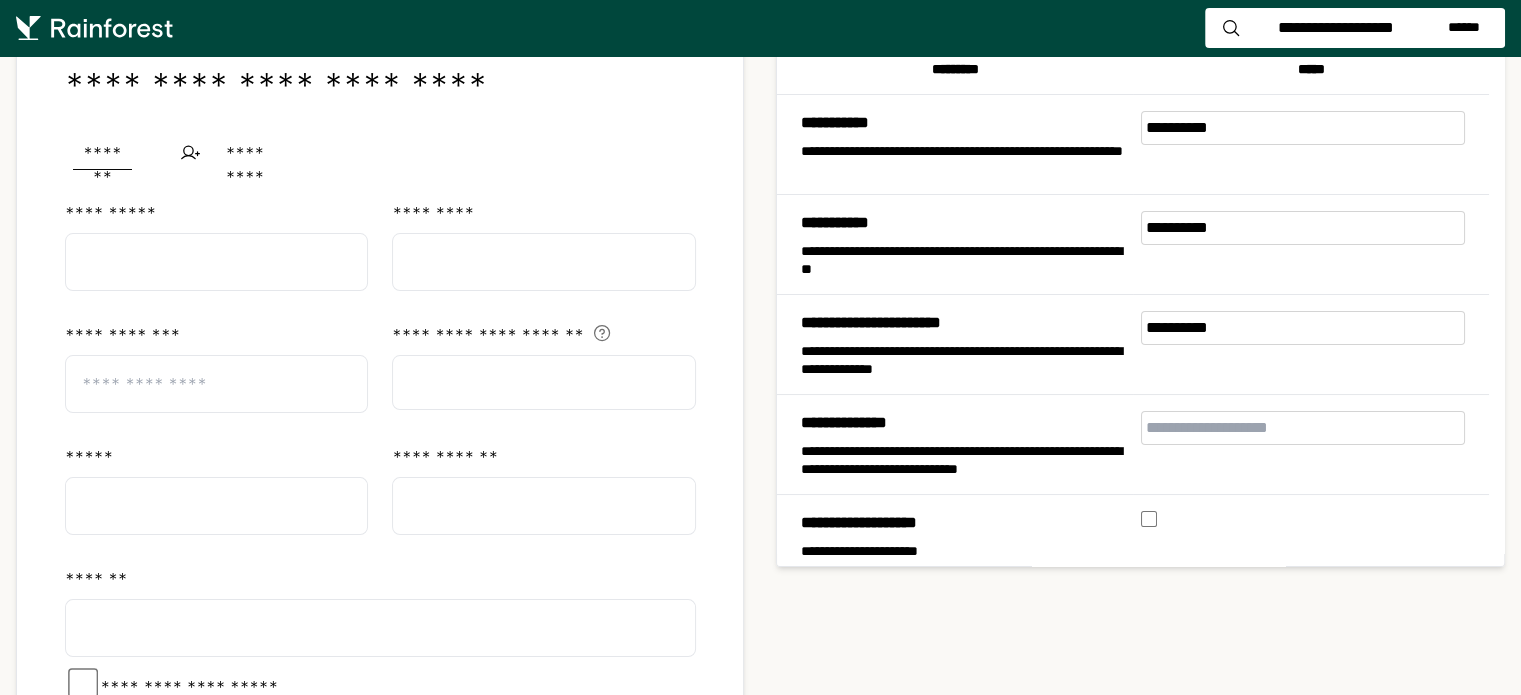 scroll, scrollTop: 0, scrollLeft: 0, axis: both 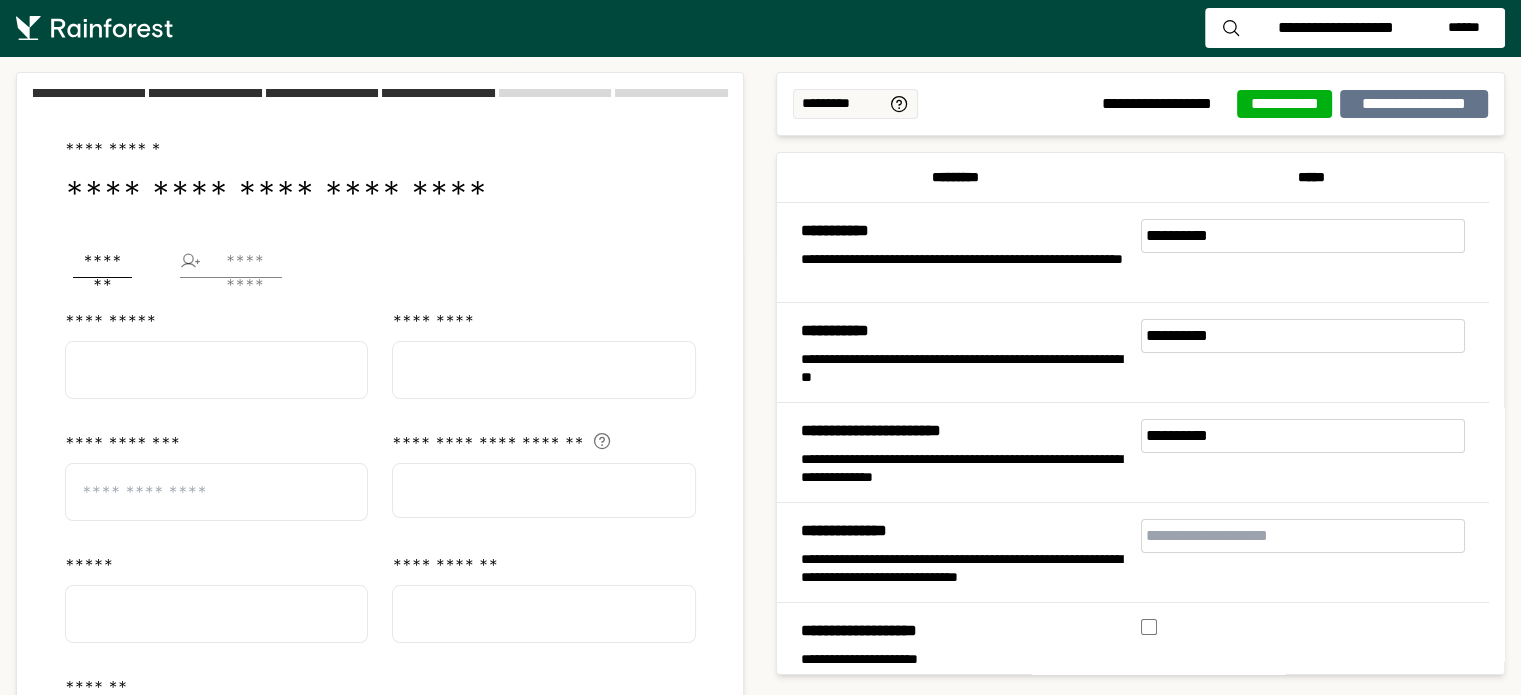 click on "*********" at bounding box center [241, 261] 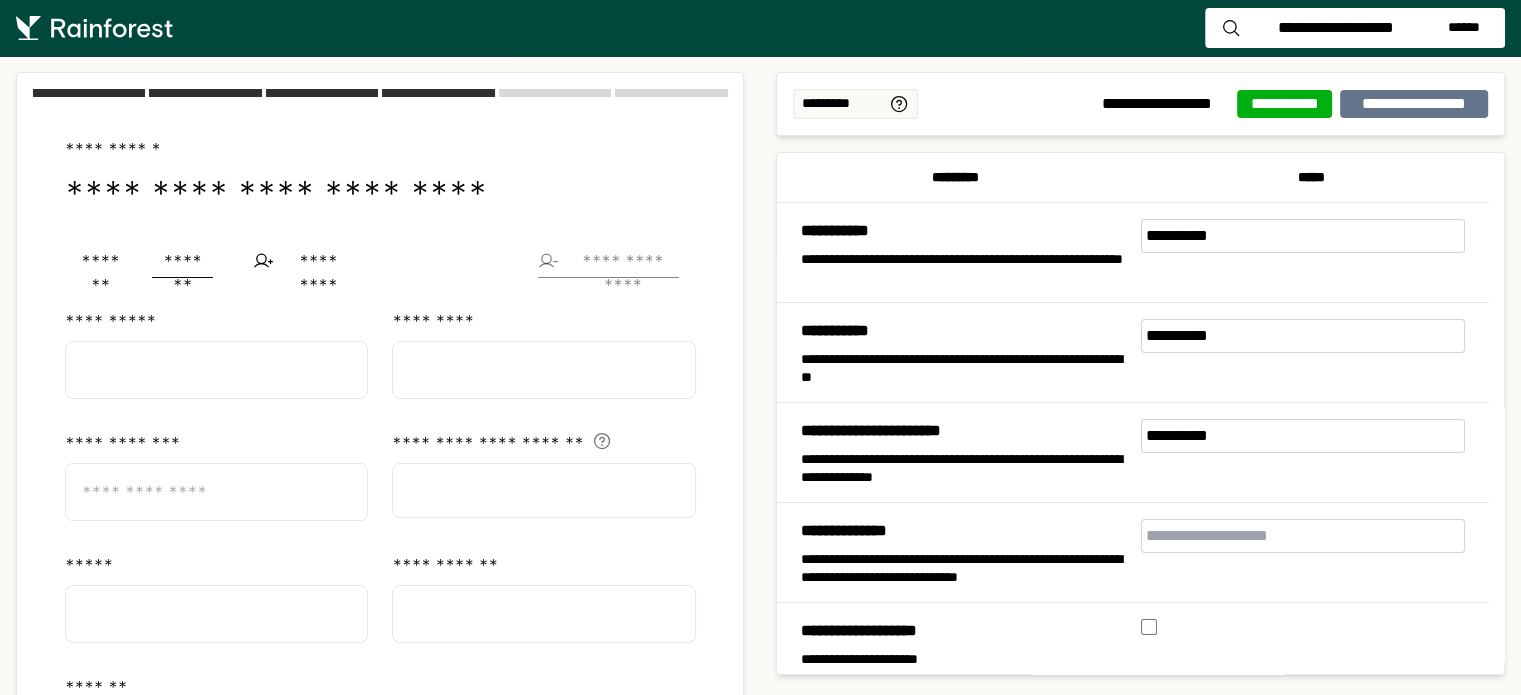 click on "**********" at bounding box center (618, 261) 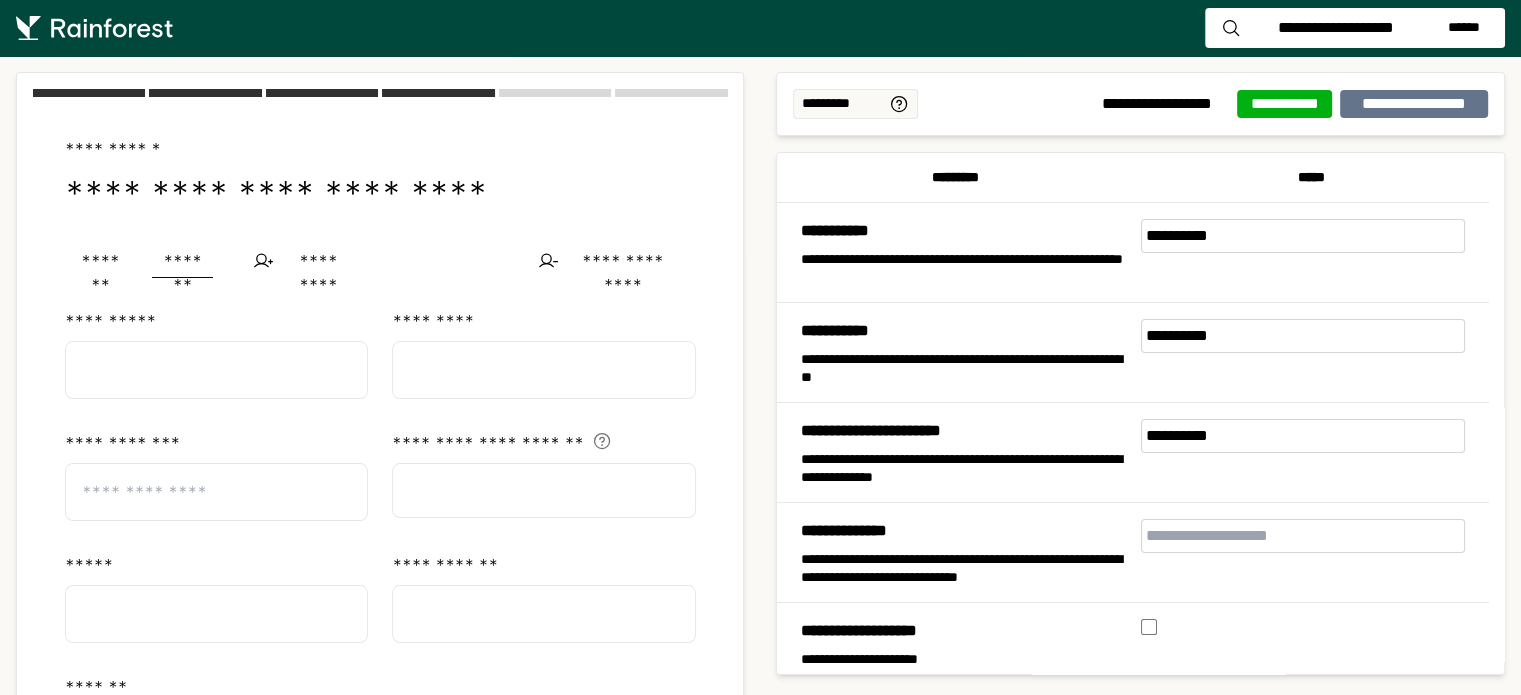 select on "**" 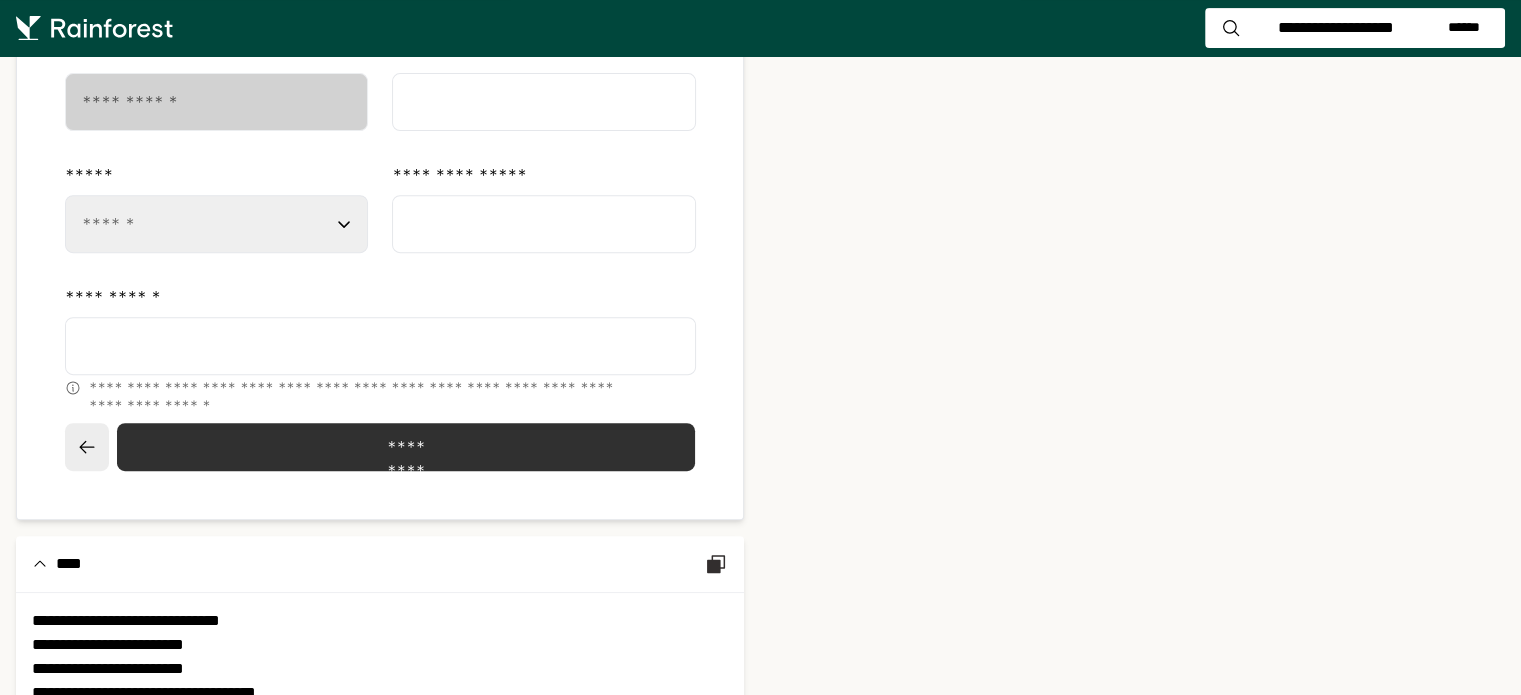 scroll, scrollTop: 800, scrollLeft: 0, axis: vertical 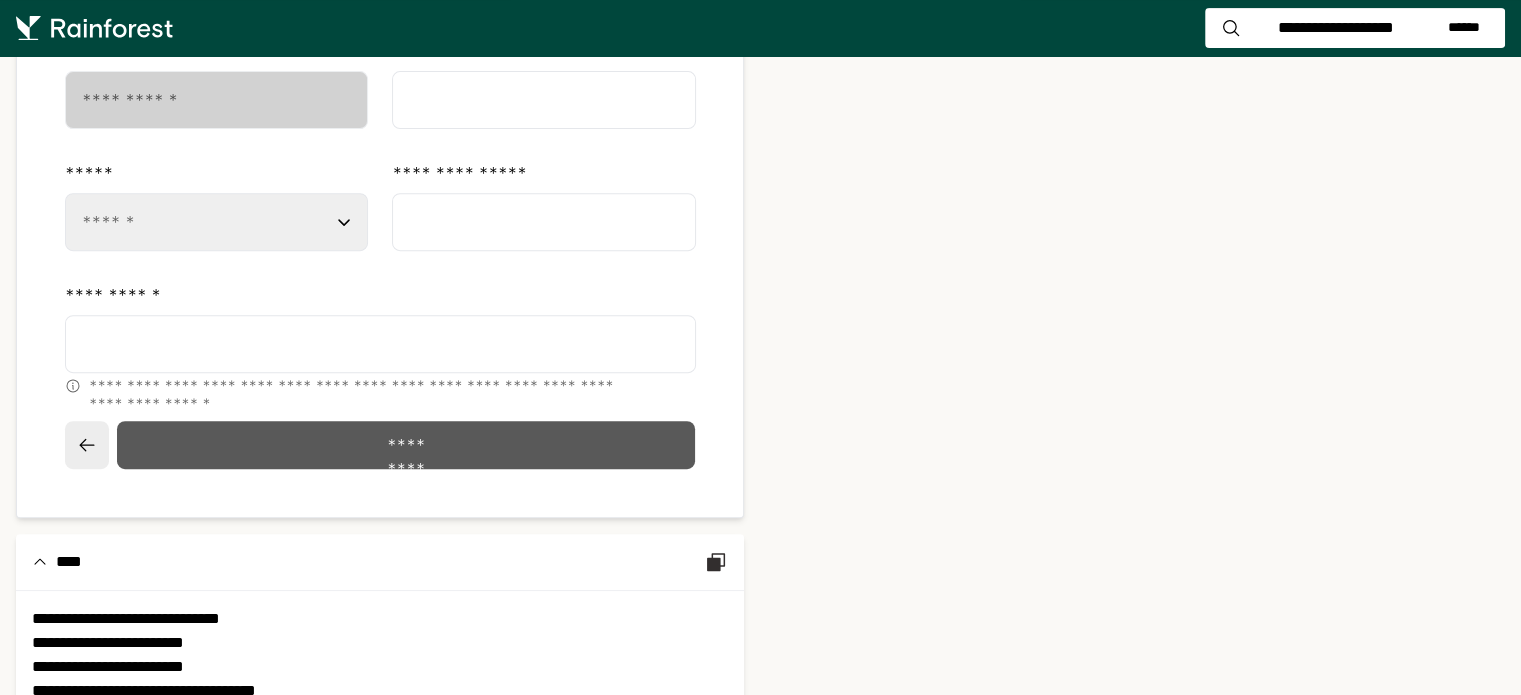 click on "*********" at bounding box center [406, 445] 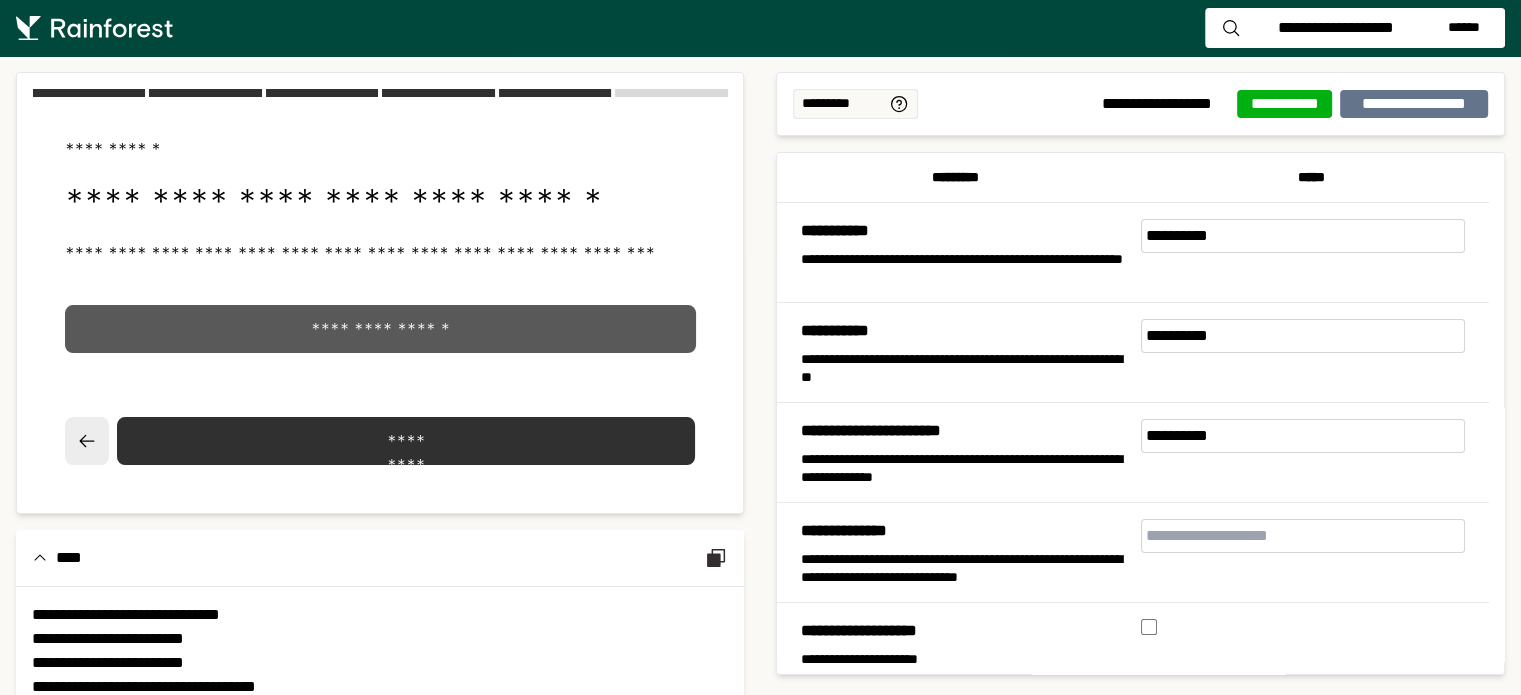 click on "**********" at bounding box center [380, 329] 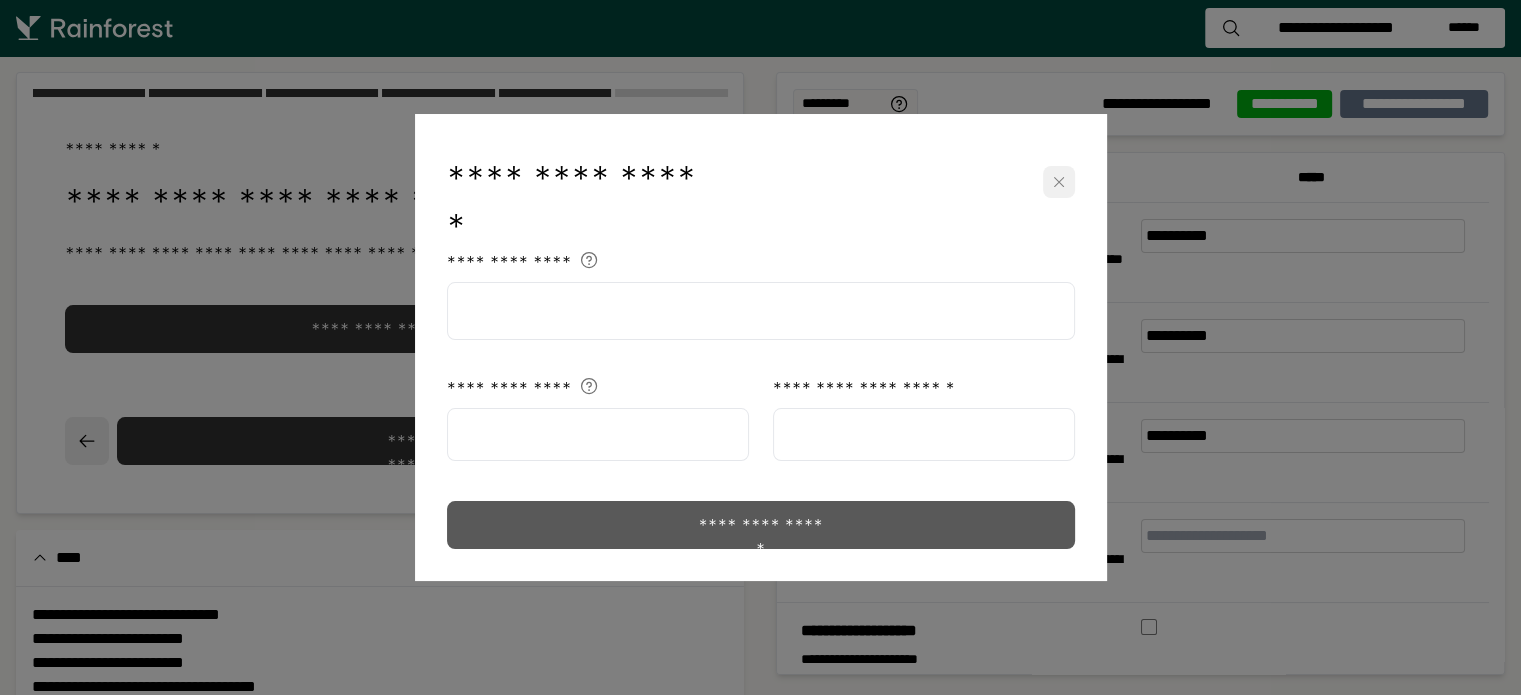 click 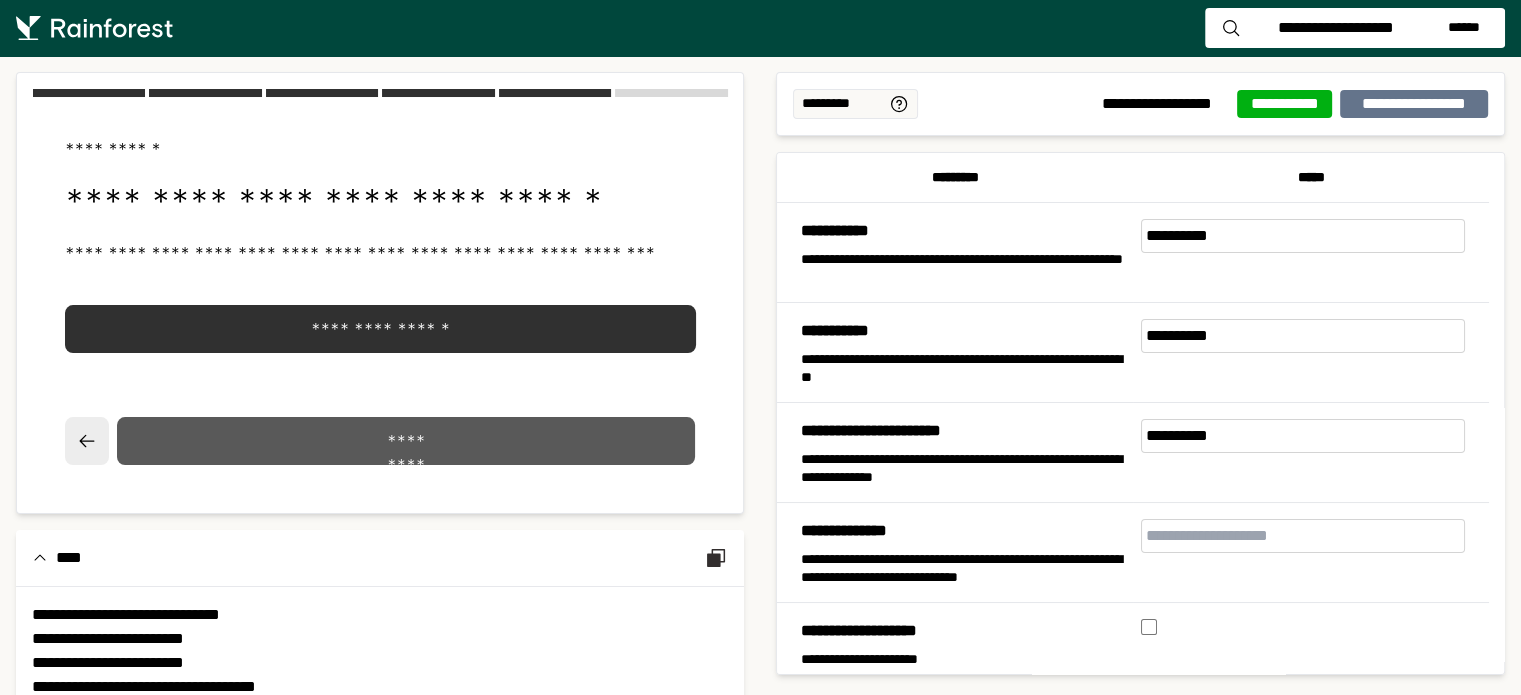 click on "*********" at bounding box center (406, 441) 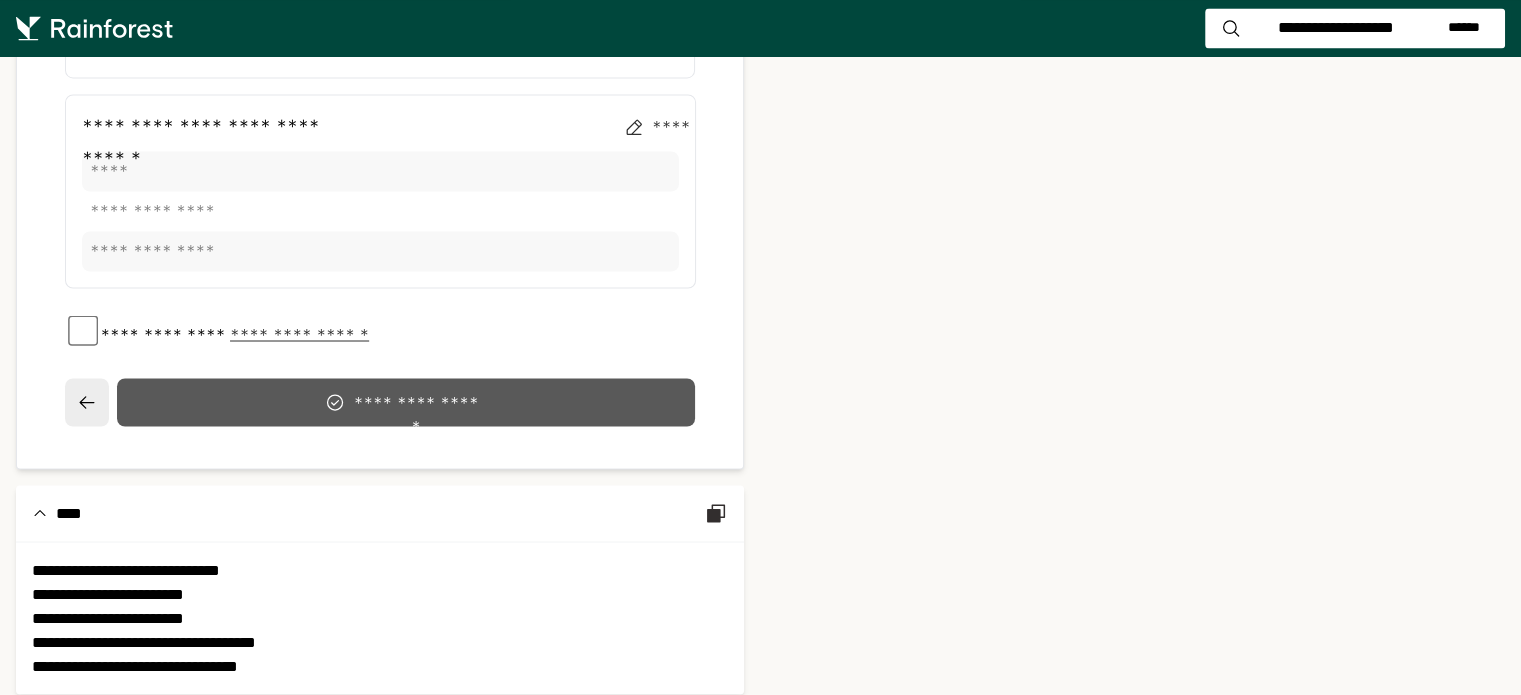 scroll, scrollTop: 3496, scrollLeft: 0, axis: vertical 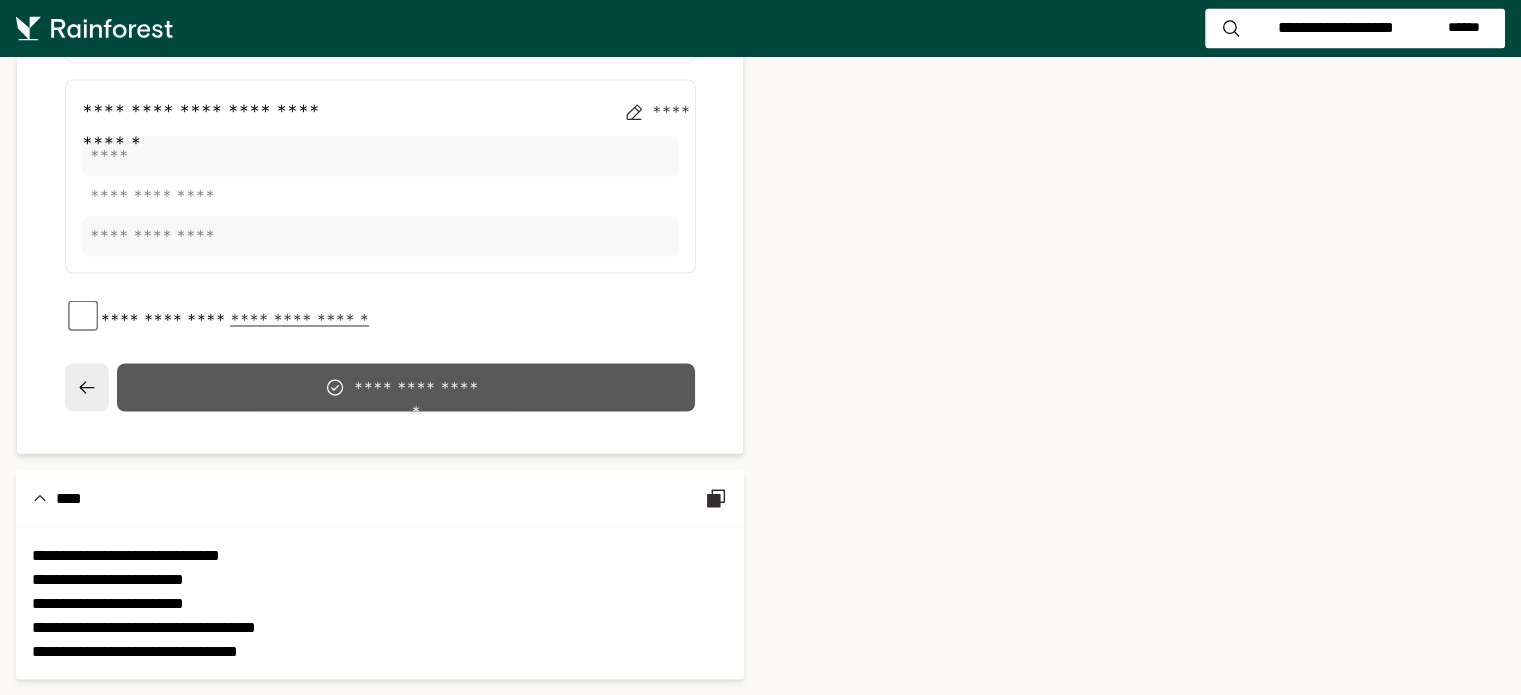 click on "**********" at bounding box center [416, 387] 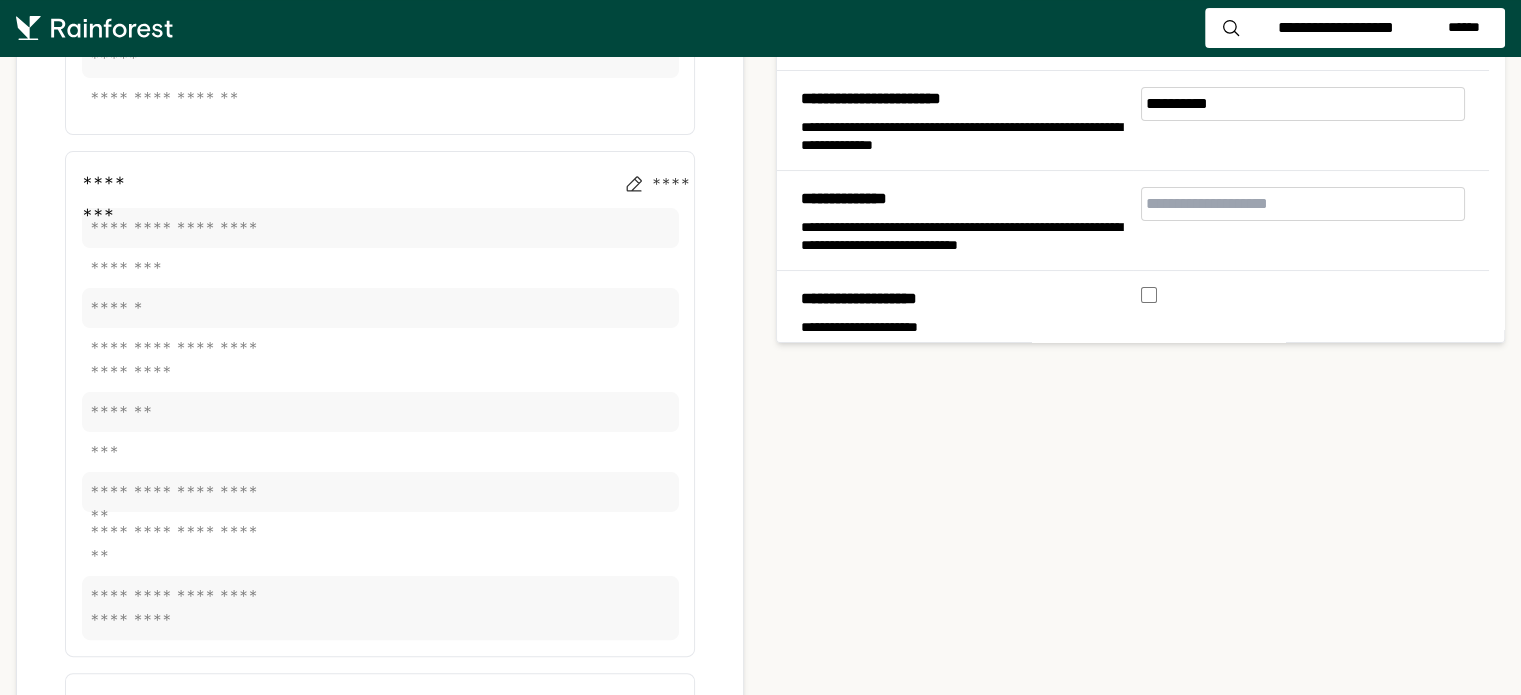 scroll, scrollTop: 0, scrollLeft: 0, axis: both 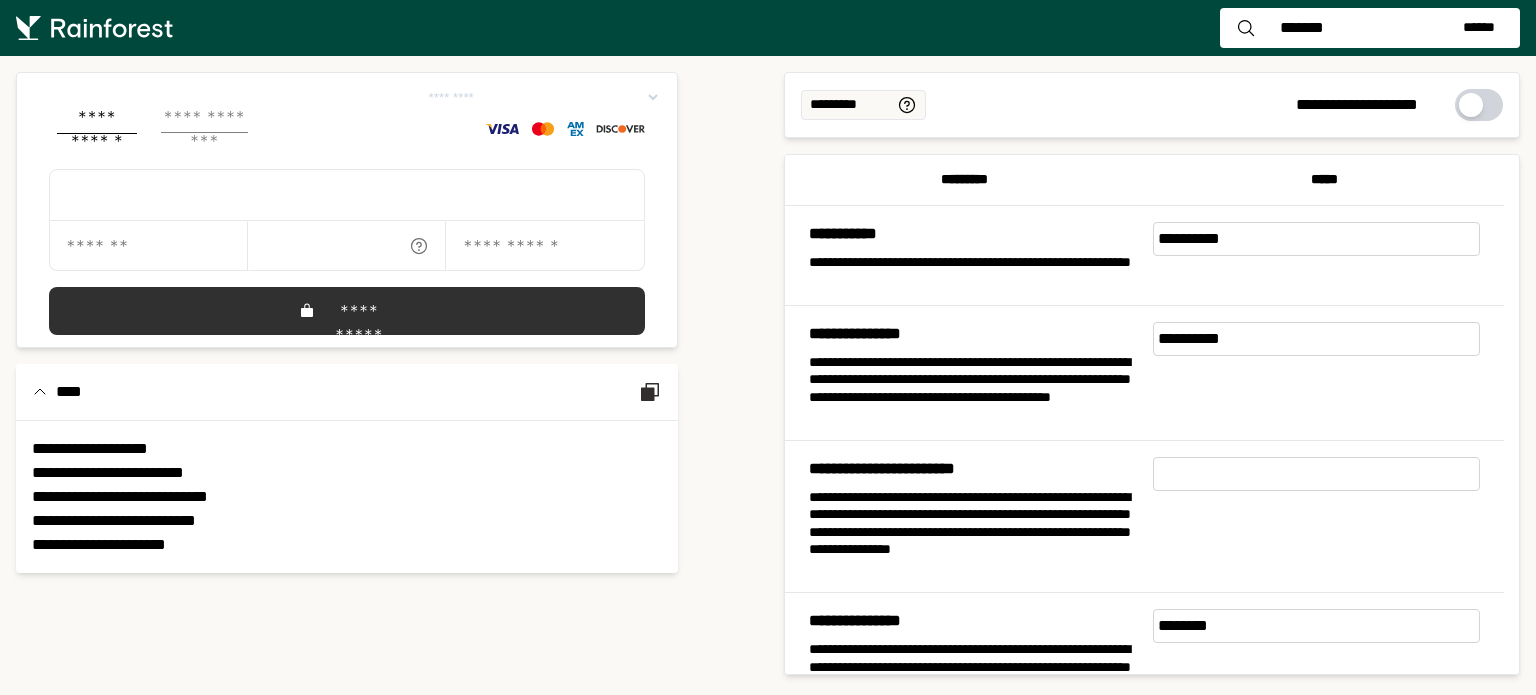 click on "**********" at bounding box center [204, 119] 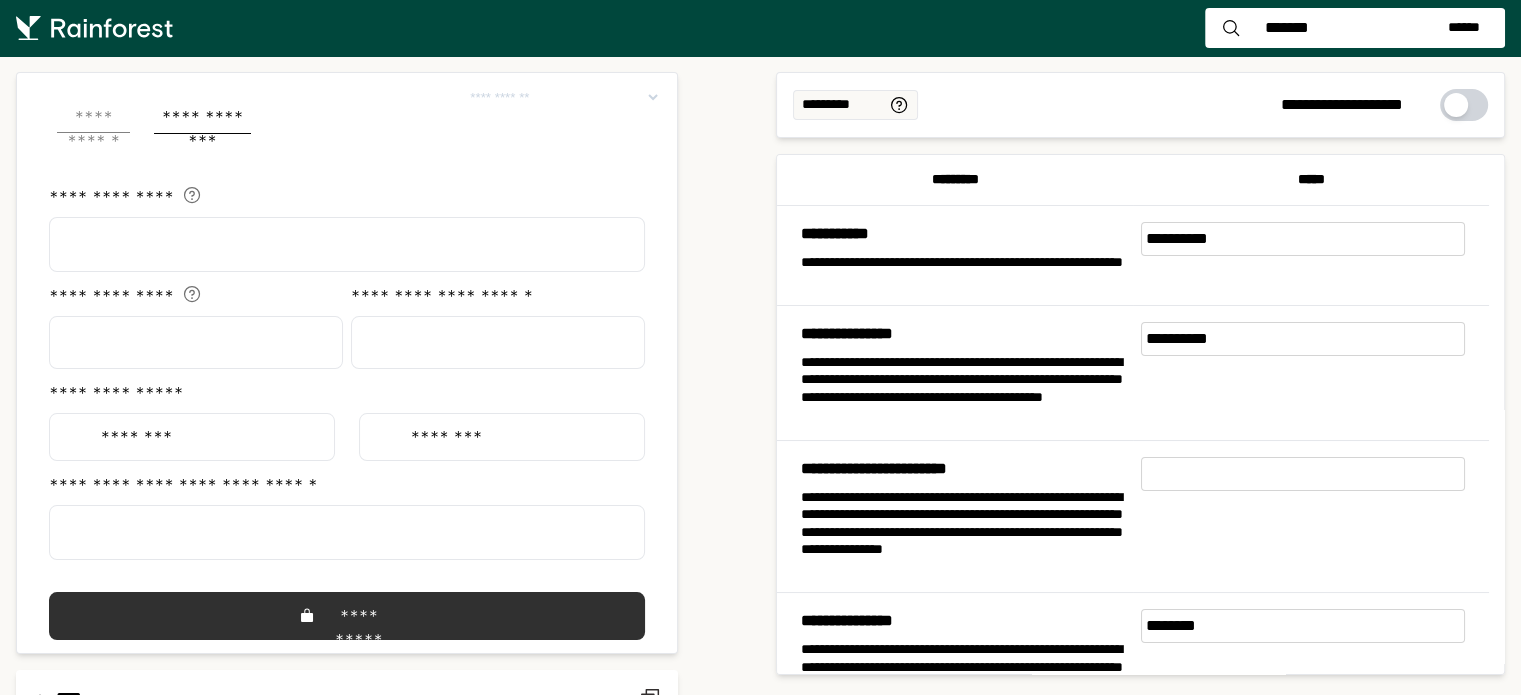click on "**********" at bounding box center (93, 119) 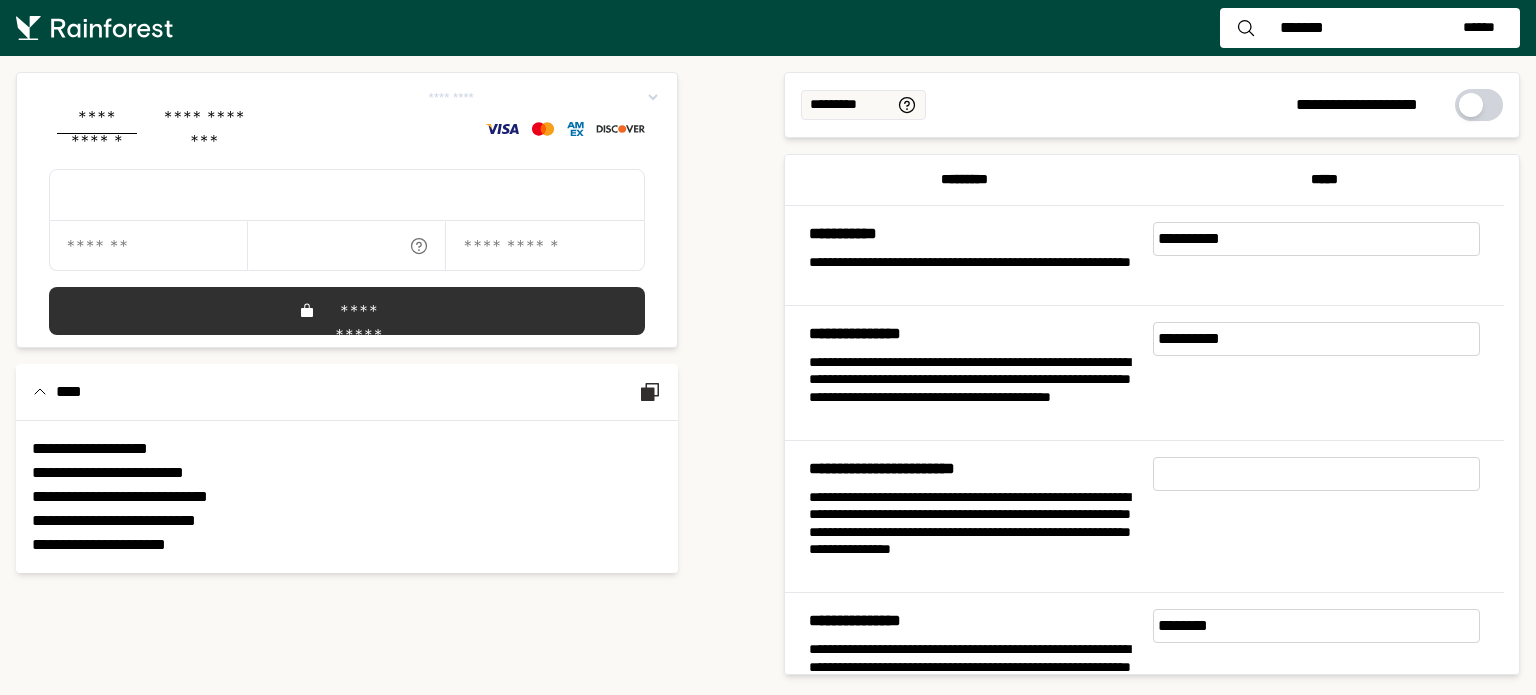 click at bounding box center (1471, 105) 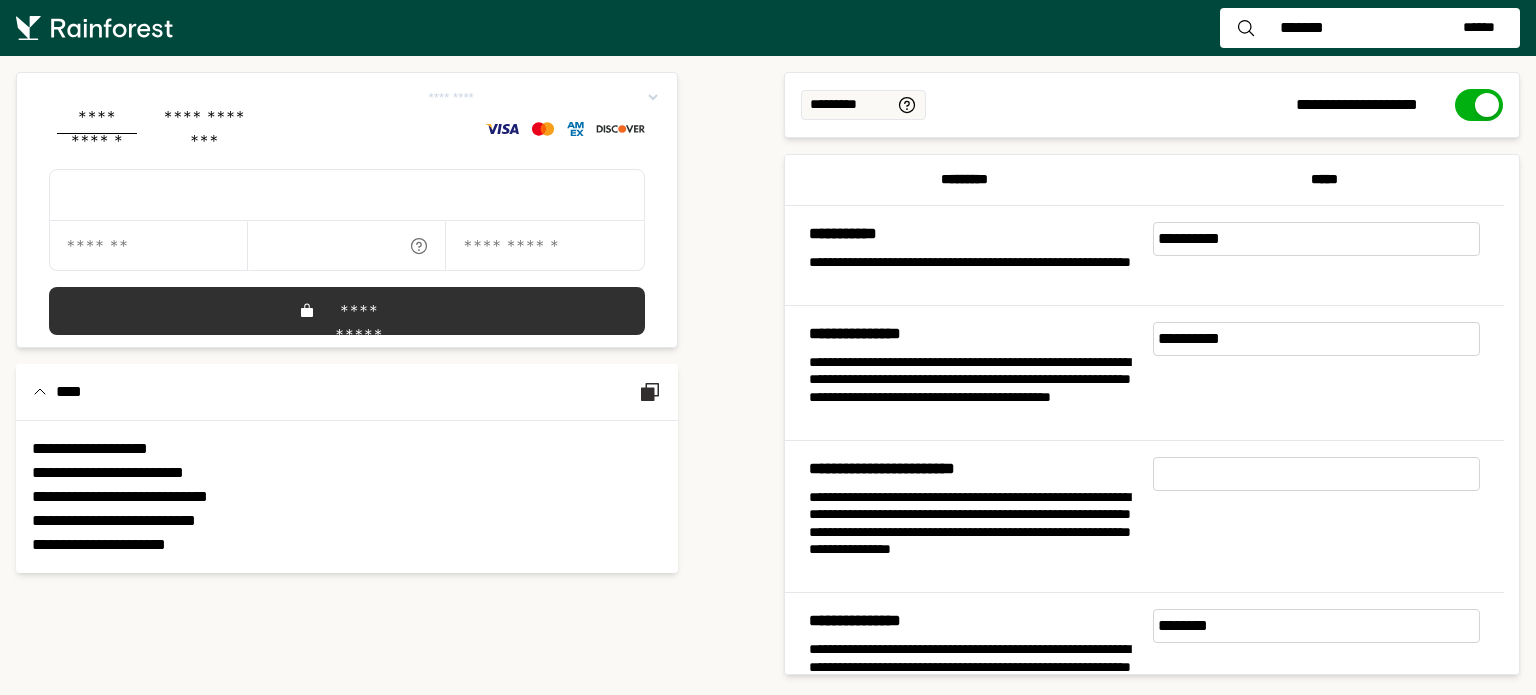 click at bounding box center [148, 246] 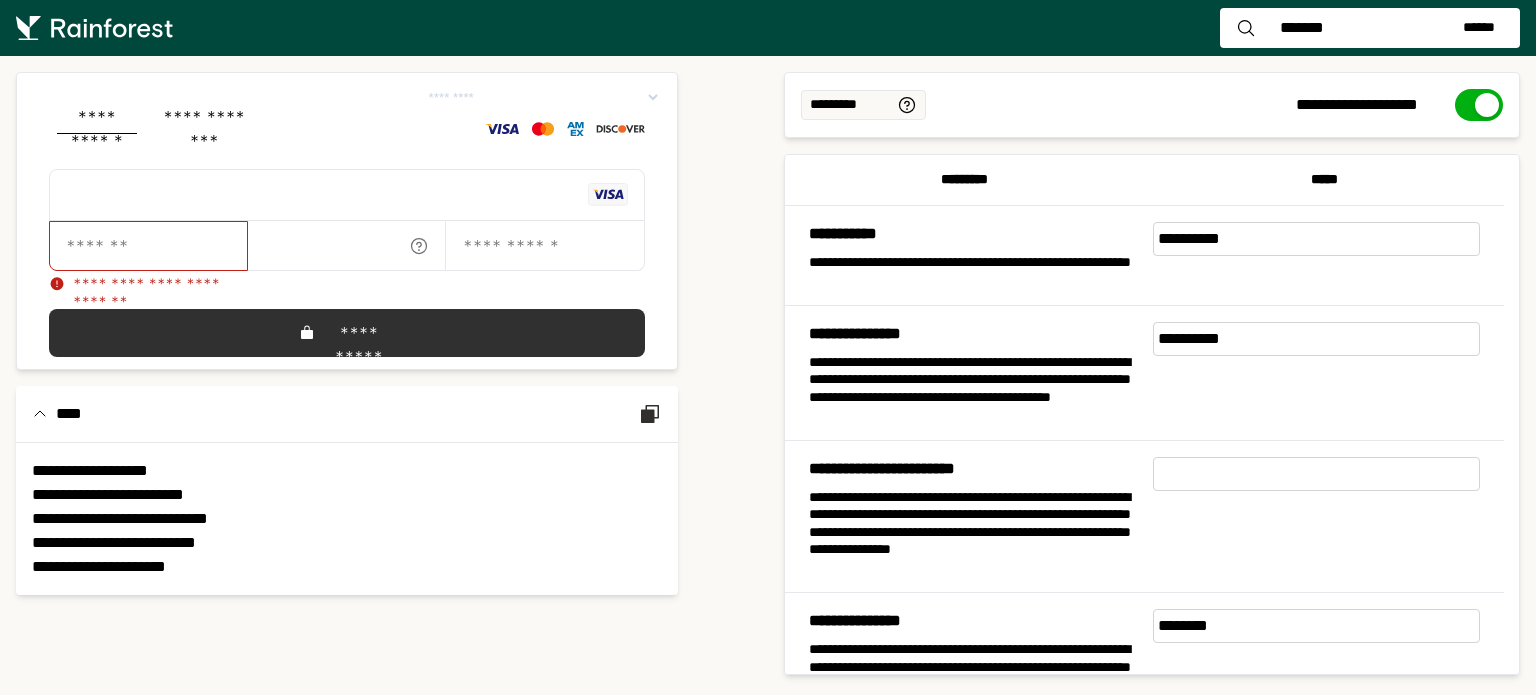 click at bounding box center (148, 246) 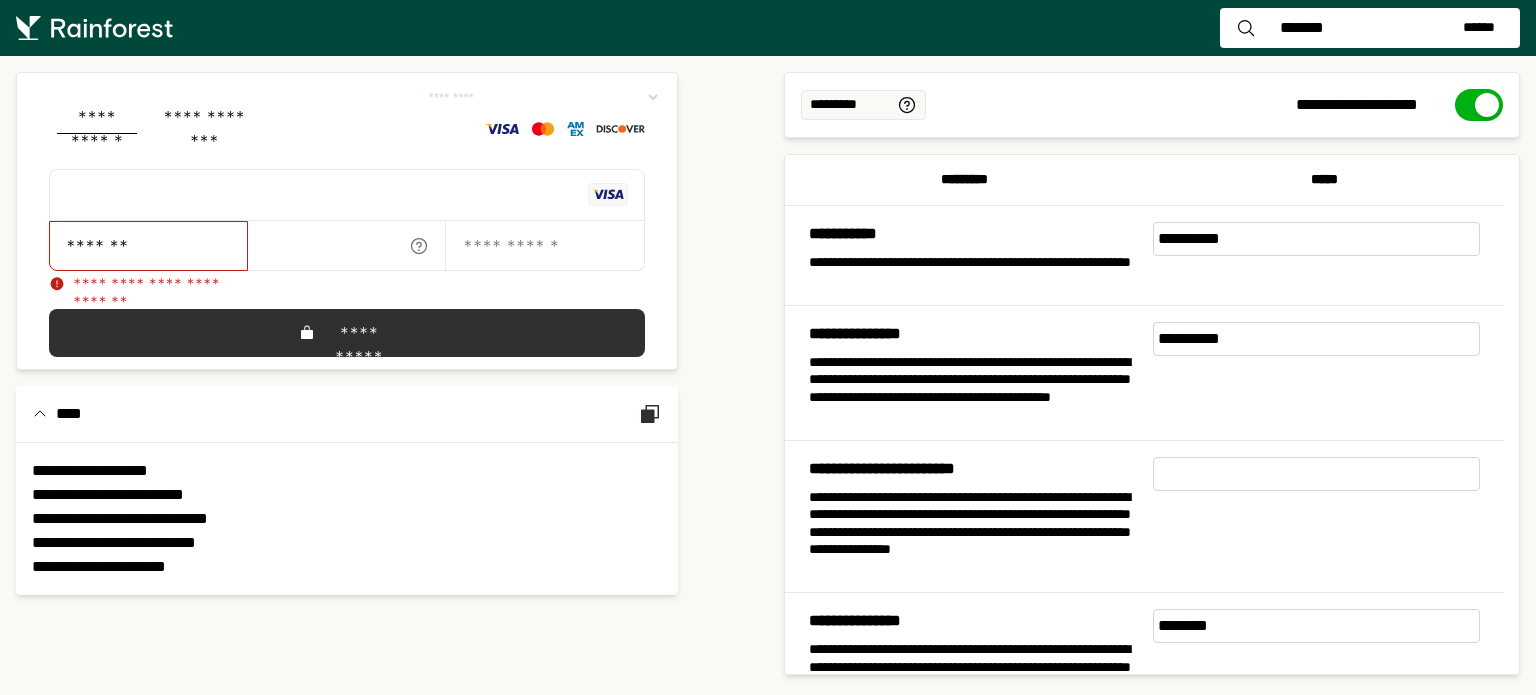 type on "*******" 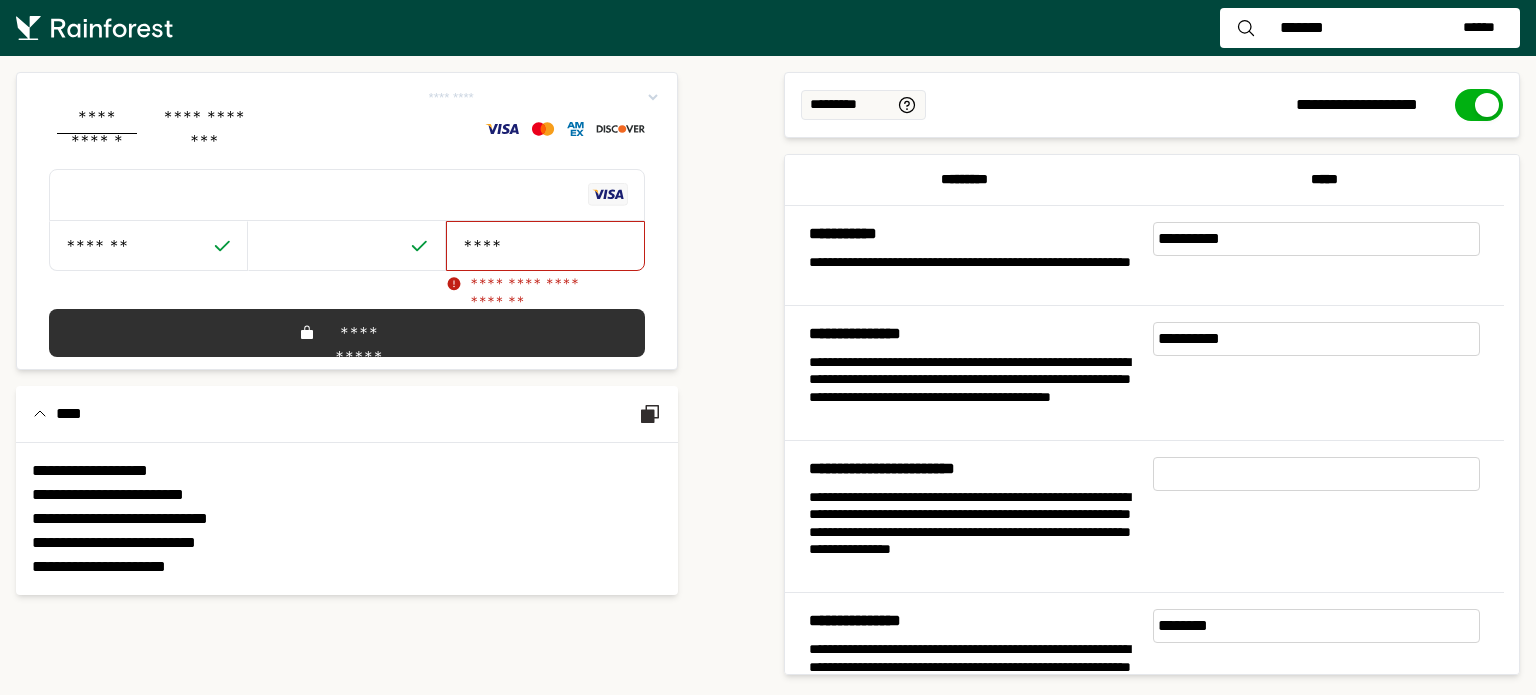 drag, startPoint x: 514, startPoint y: 228, endPoint x: 442, endPoint y: 224, distance: 72.11102 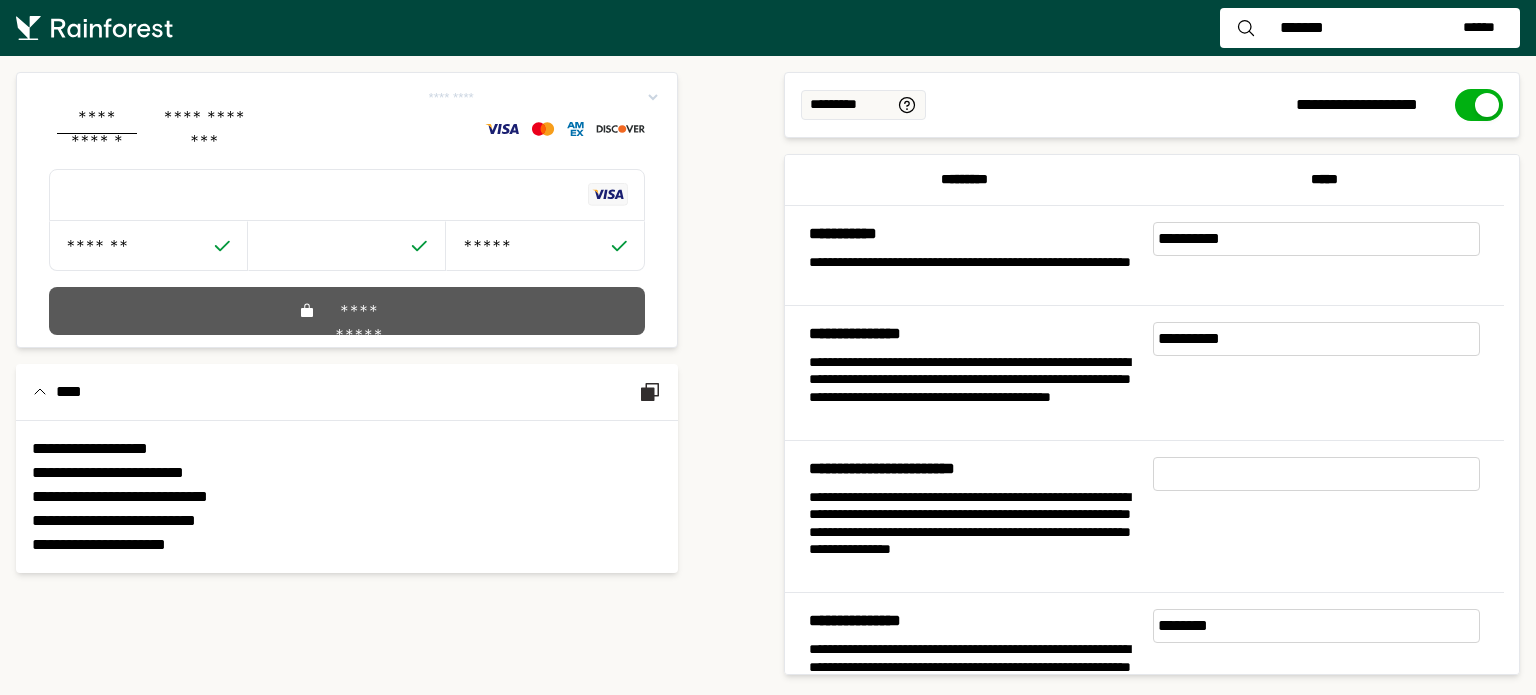 type on "*****" 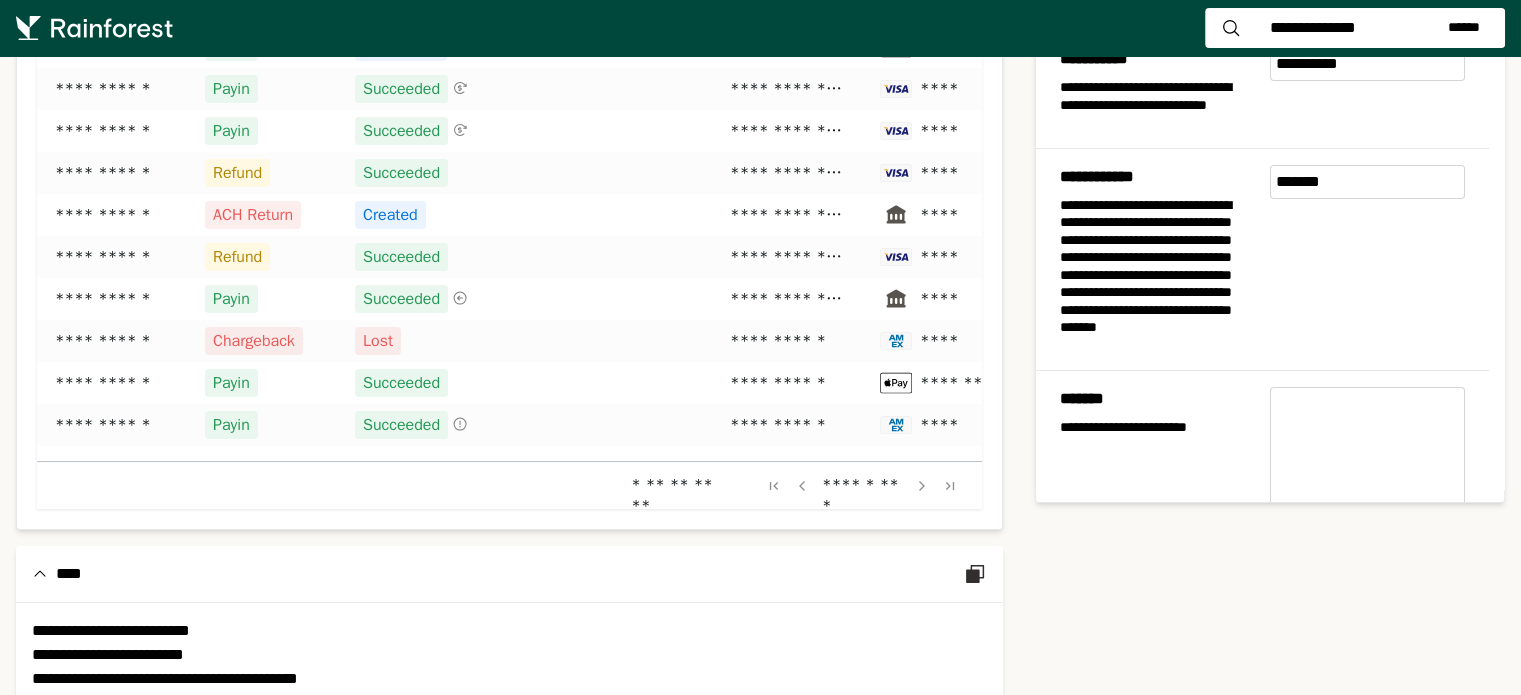 scroll, scrollTop: 0, scrollLeft: 0, axis: both 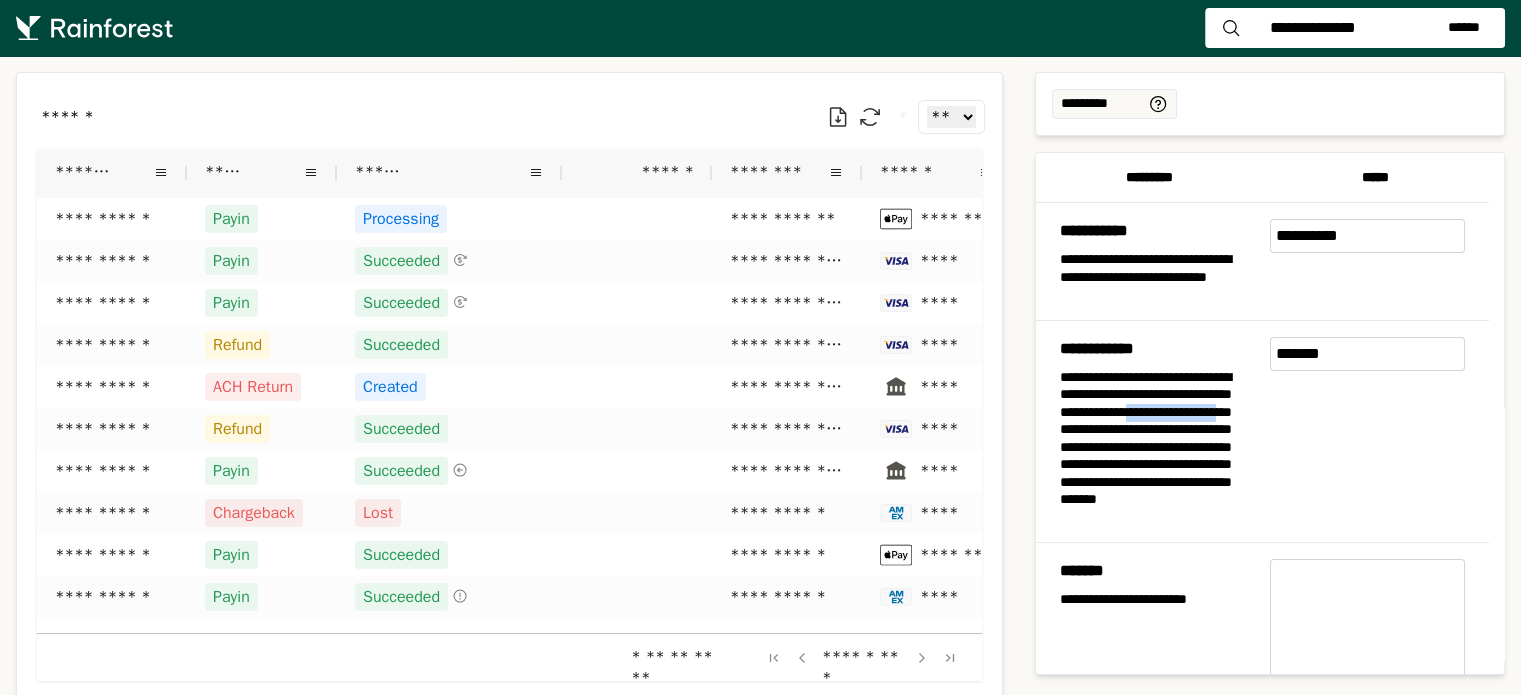 drag, startPoint x: 1061, startPoint y: 427, endPoint x: 1168, endPoint y: 423, distance: 107.07474 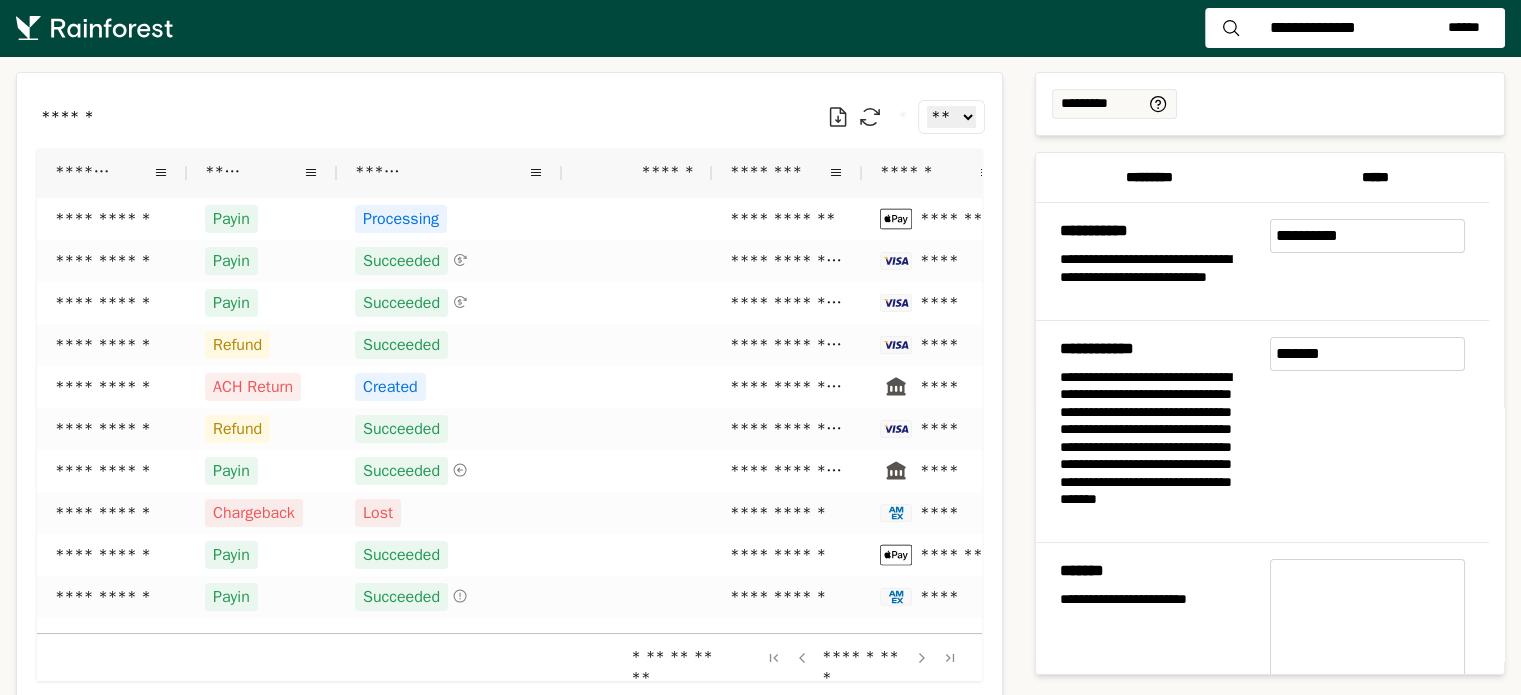 drag, startPoint x: 1341, startPoint y: 347, endPoint x: 1258, endPoint y: 358, distance: 83.725746 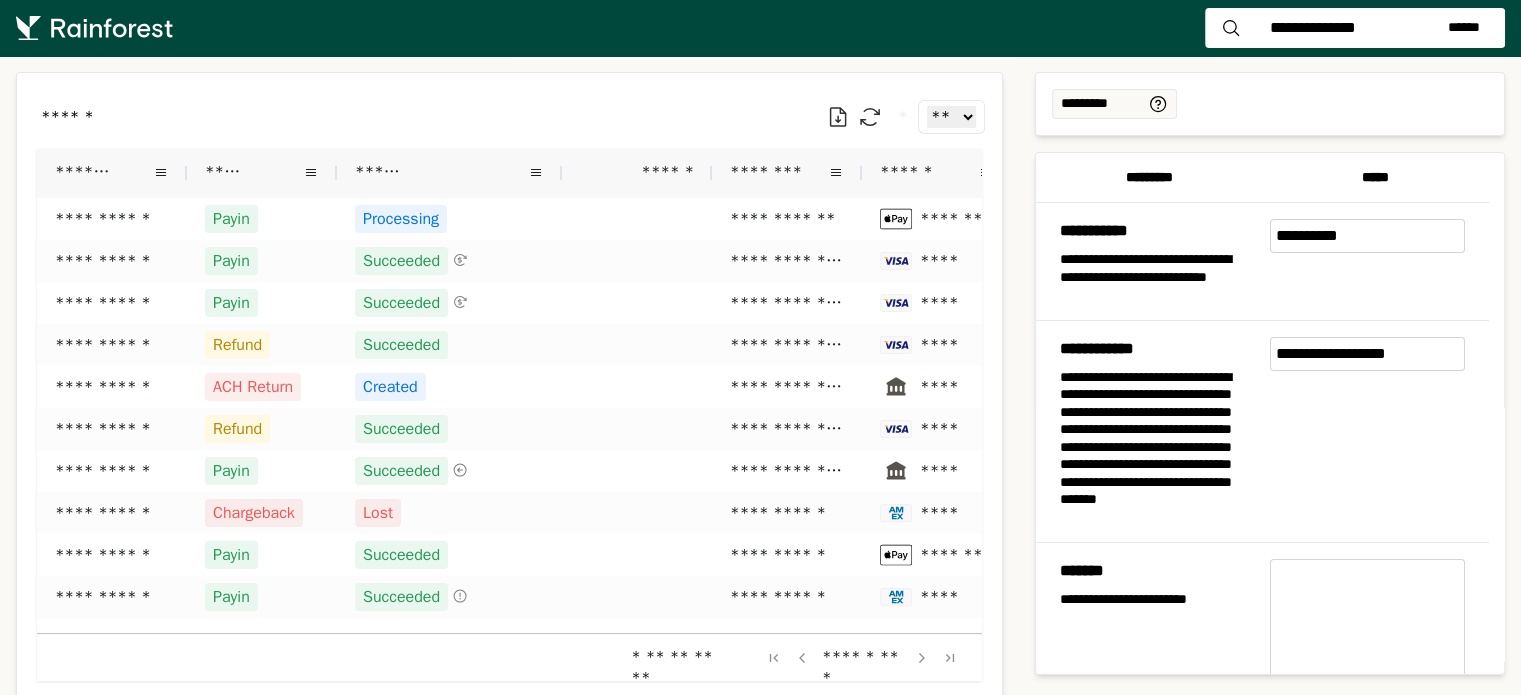 type on "**********" 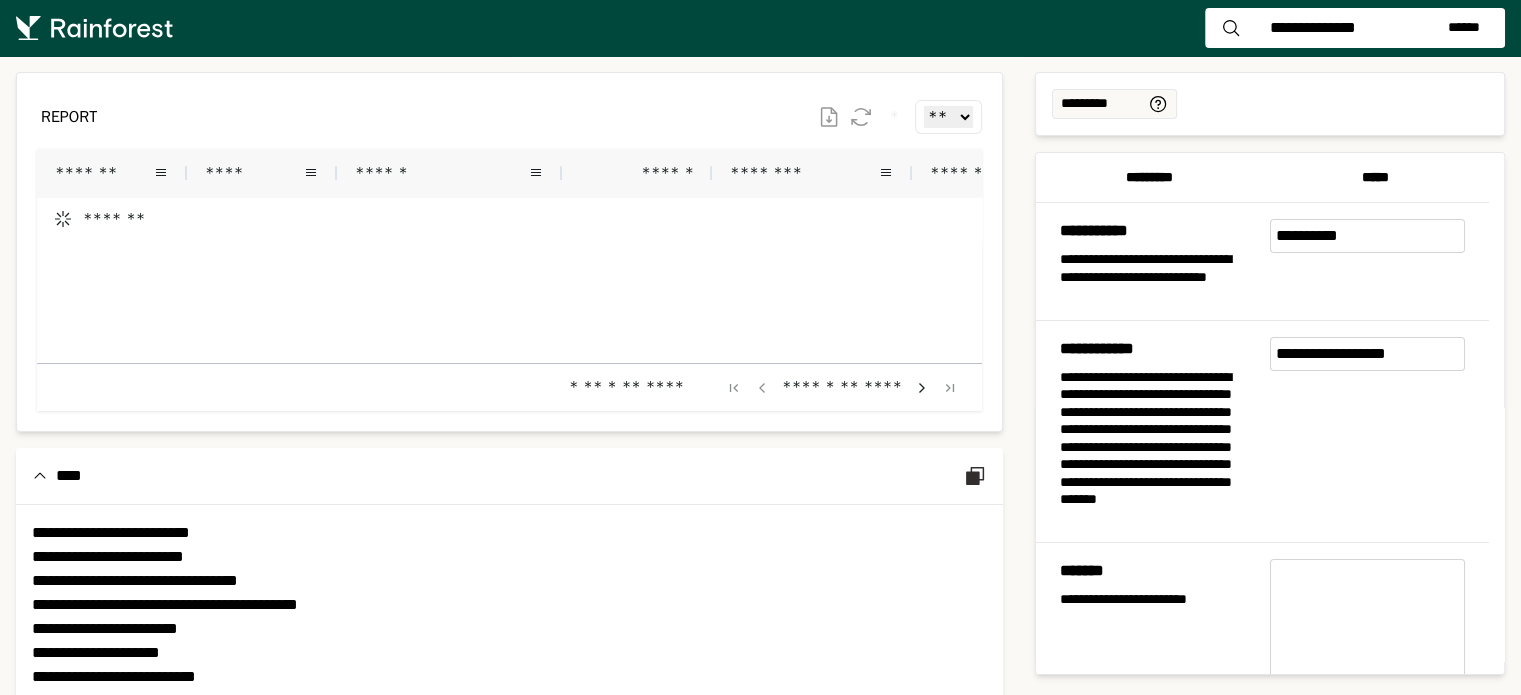click on "**********" at bounding box center (1157, 349) 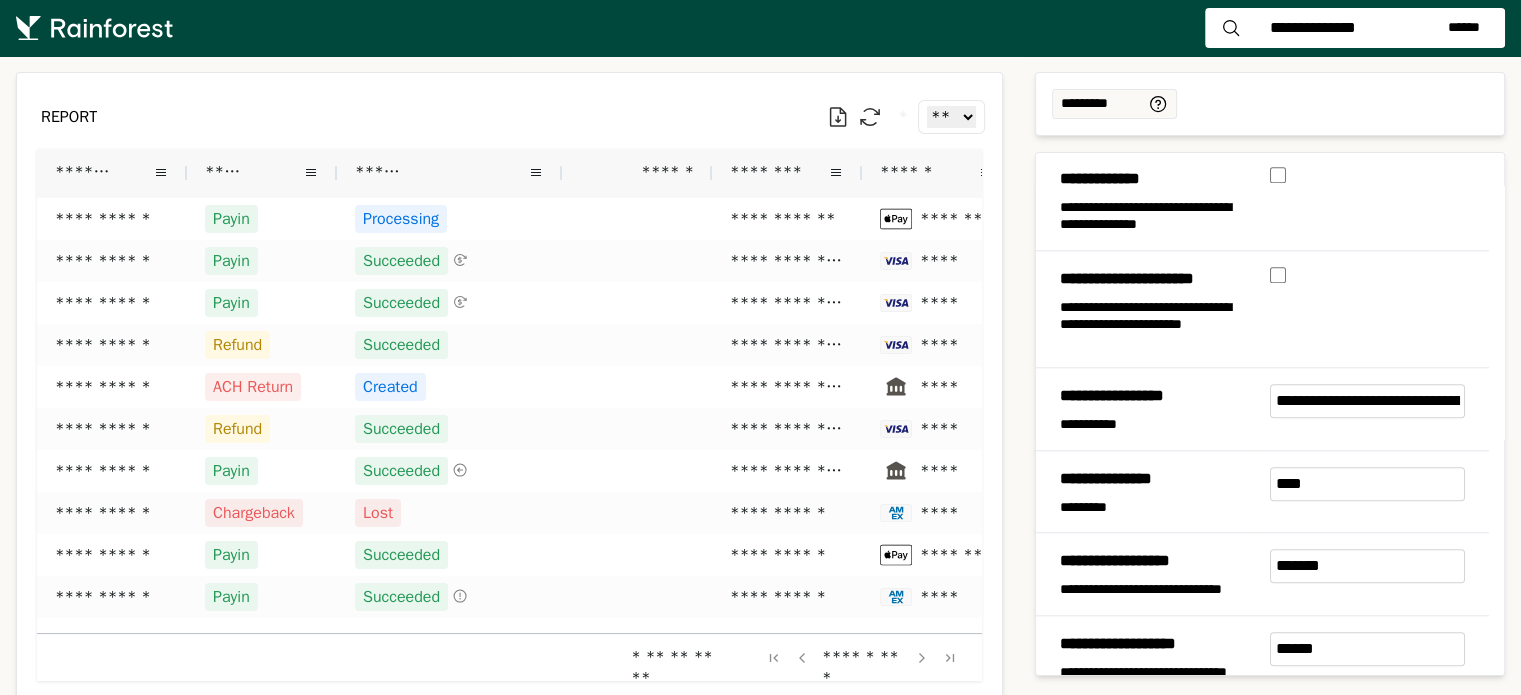 scroll, scrollTop: 2300, scrollLeft: 0, axis: vertical 